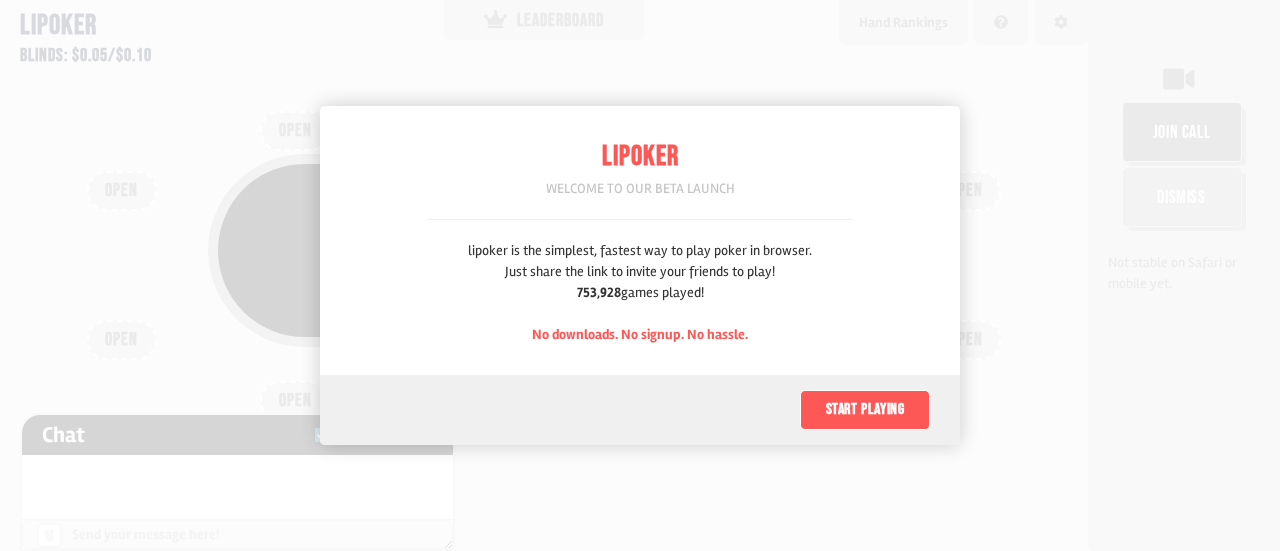 scroll, scrollTop: 0, scrollLeft: 0, axis: both 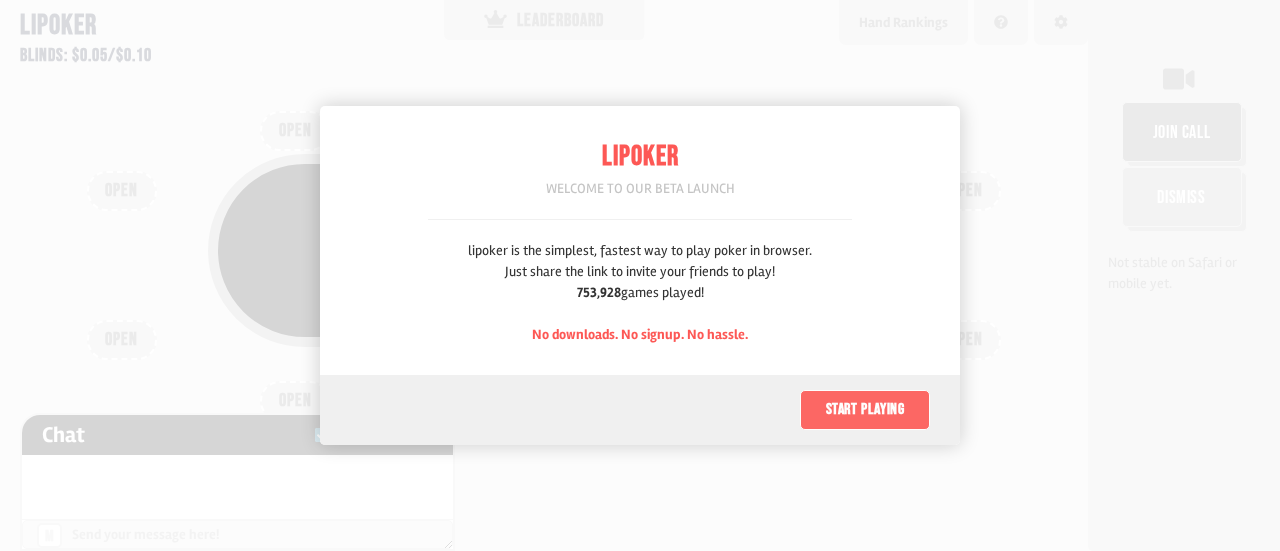 click on "Start playing" at bounding box center [865, 410] 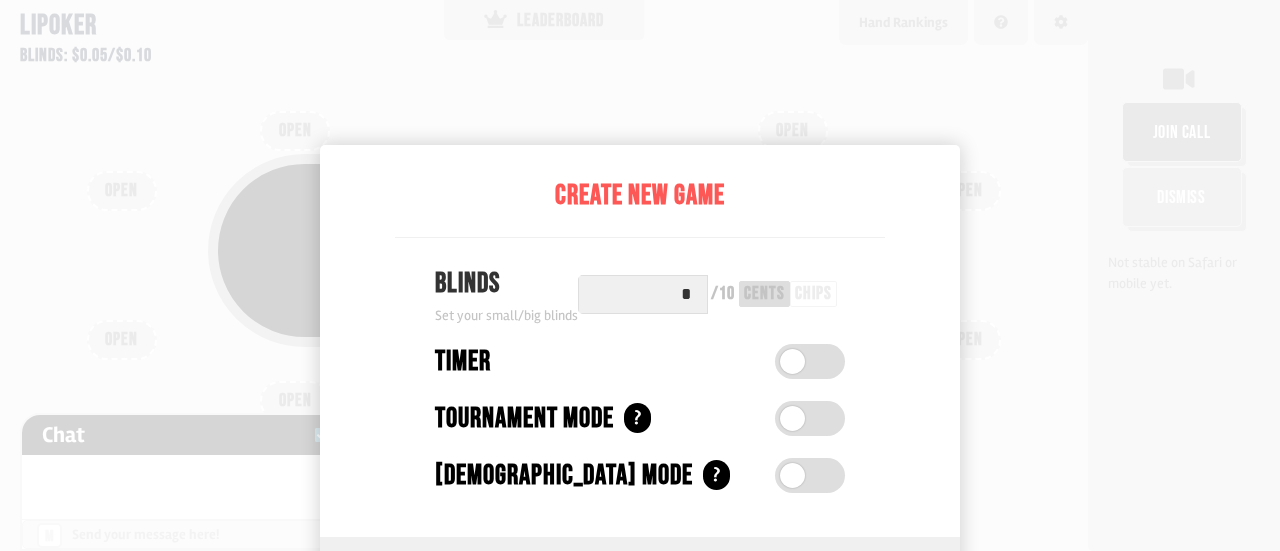 scroll, scrollTop: 100, scrollLeft: 0, axis: vertical 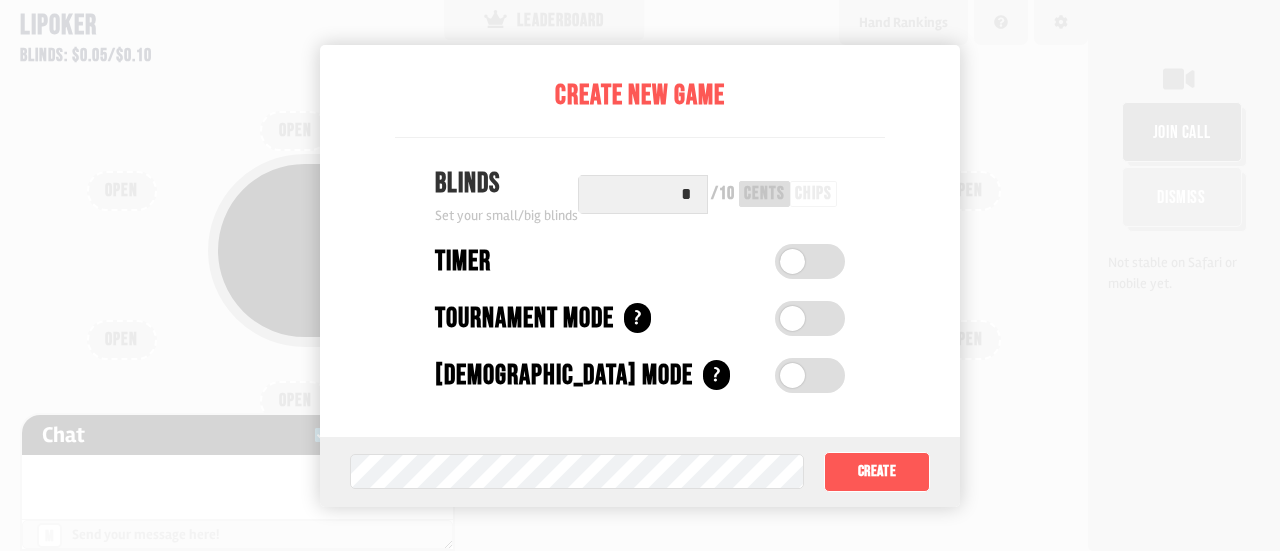 click at bounding box center [640, 275] 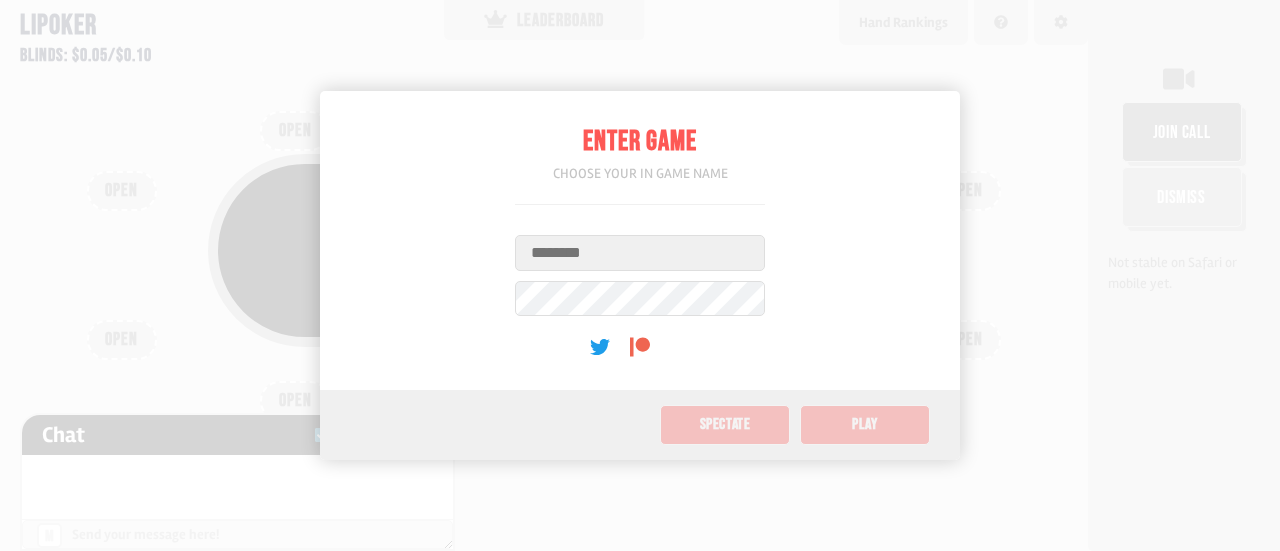 scroll, scrollTop: 0, scrollLeft: 0, axis: both 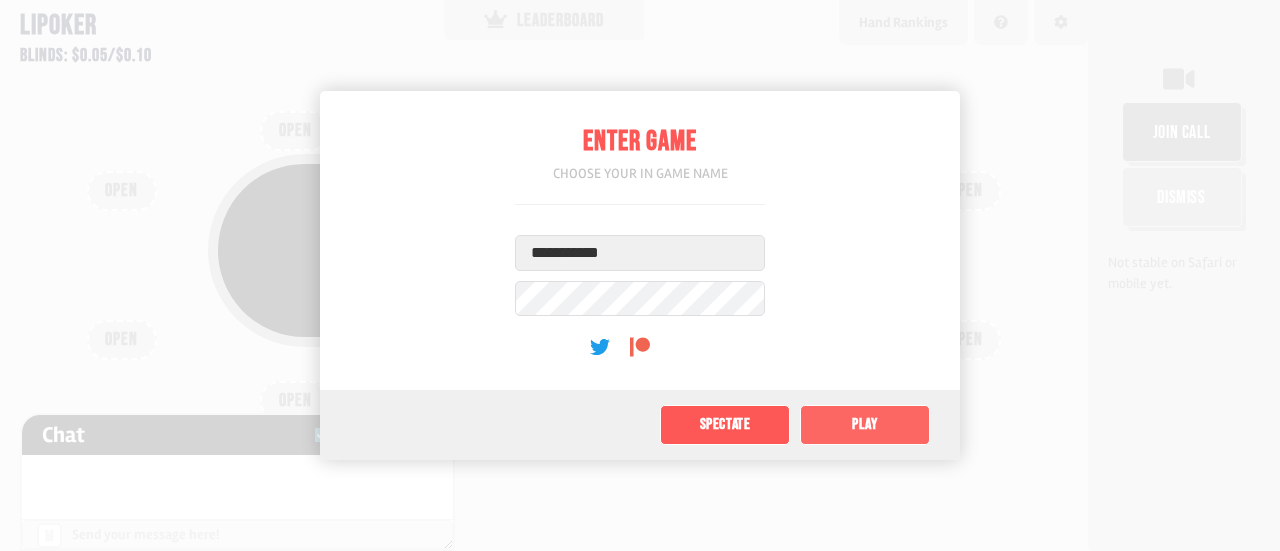 click on "Play" 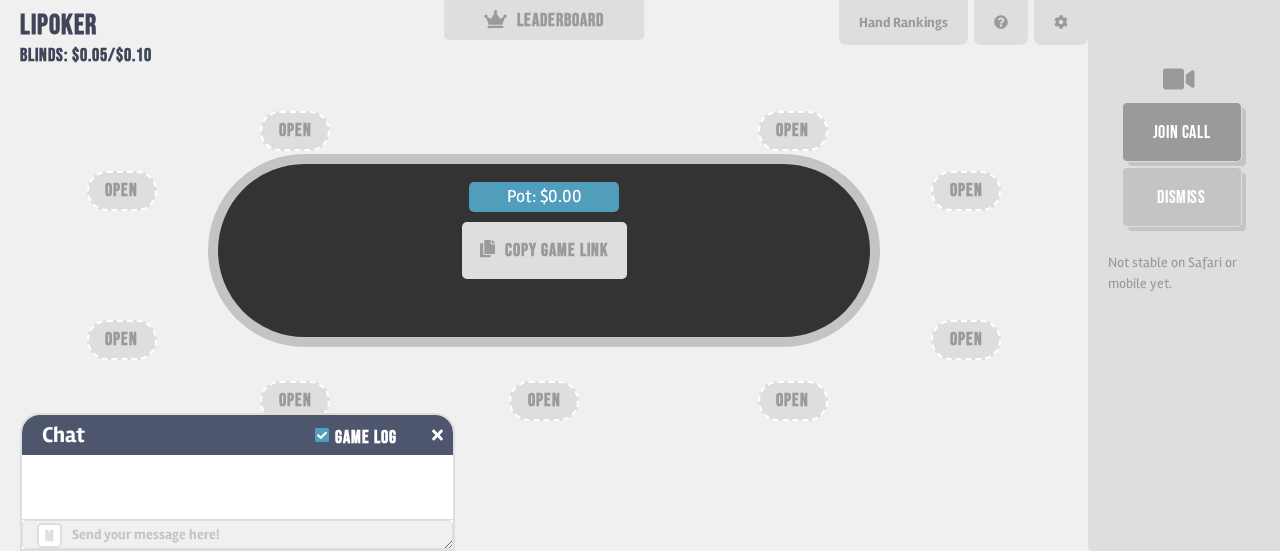 click at bounding box center [437, 435] 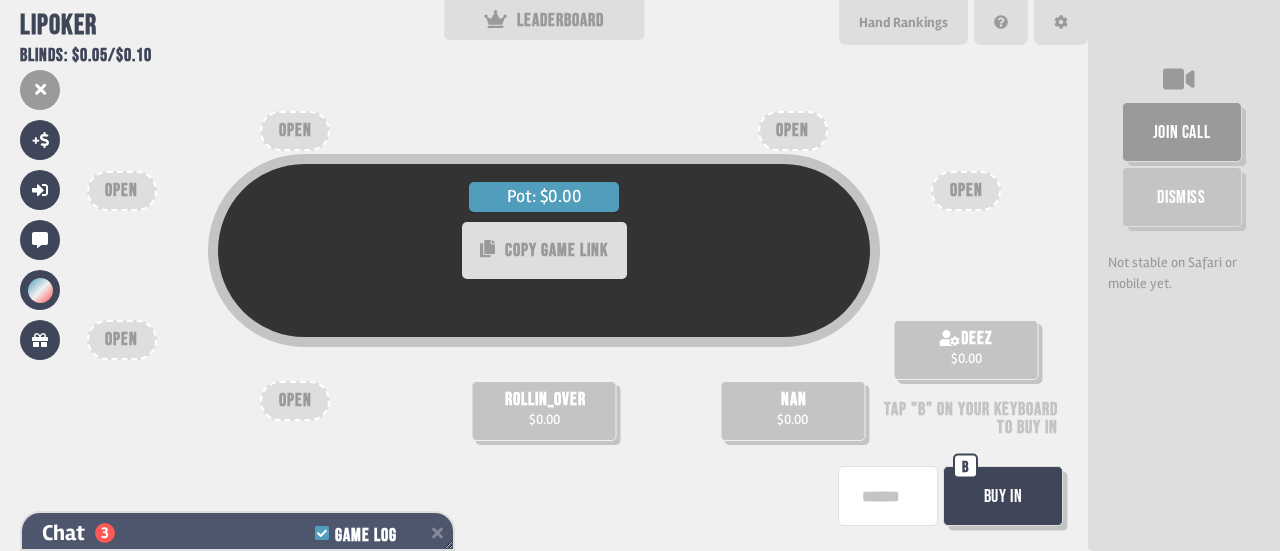 scroll, scrollTop: 179, scrollLeft: 0, axis: vertical 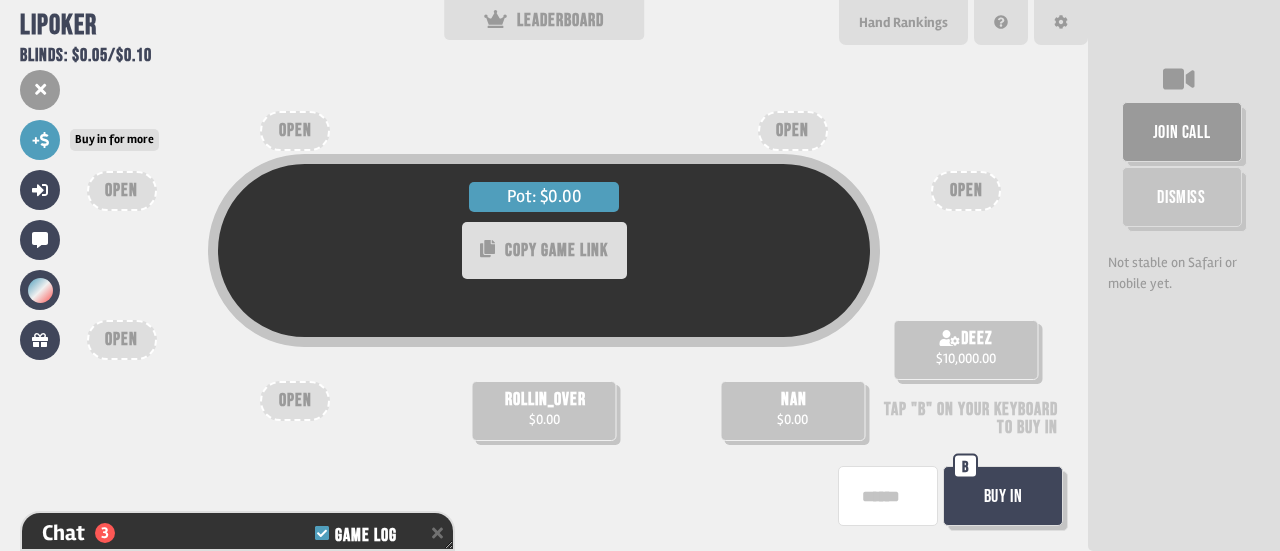 click on "+" at bounding box center [40, 140] 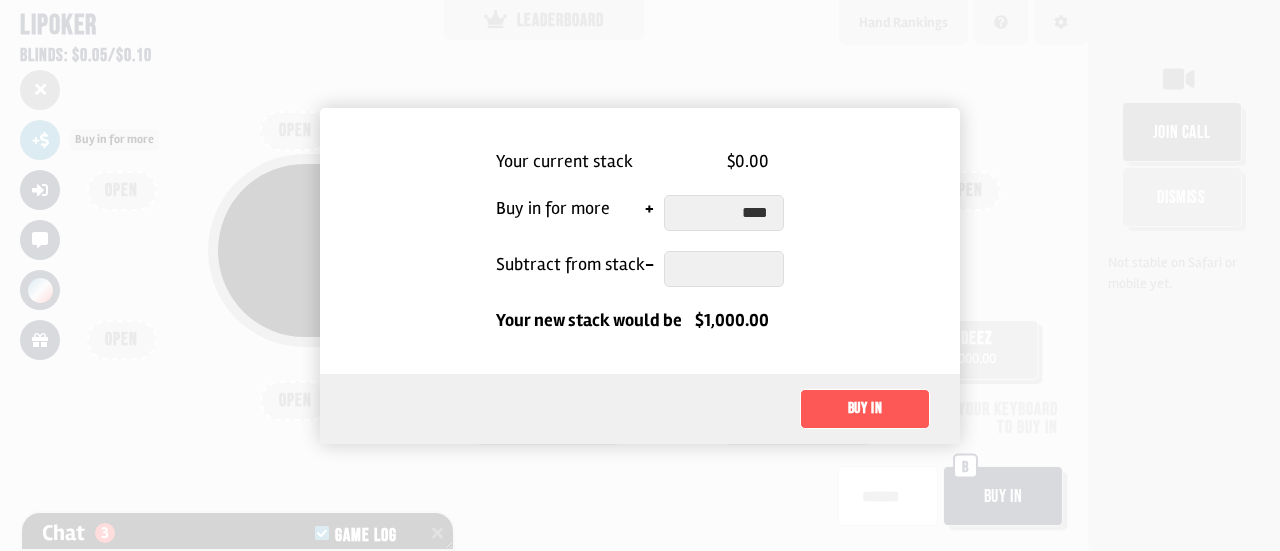 type on "*****" 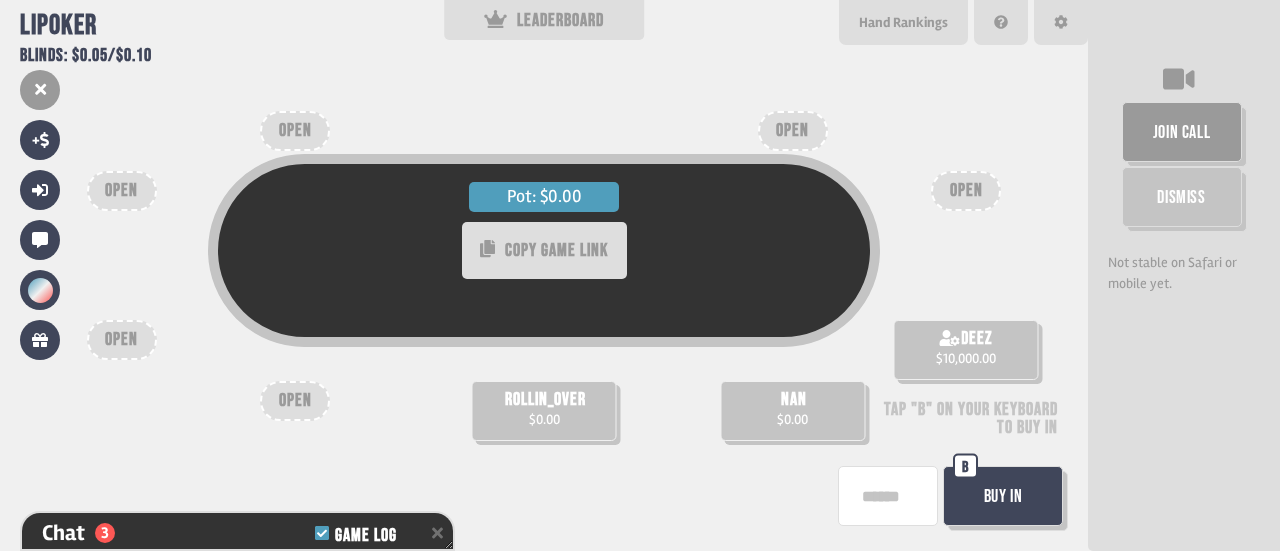 click on "Buy In" at bounding box center [1003, 496] 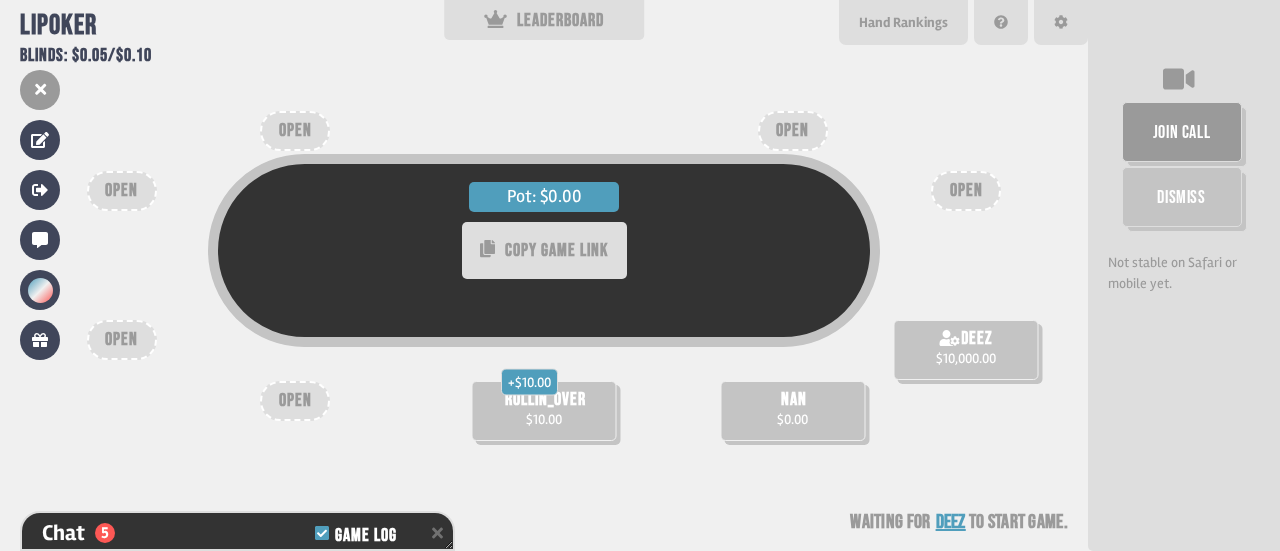 click on "+ $10.00 rollin_over $10.00" at bounding box center (544, 411) 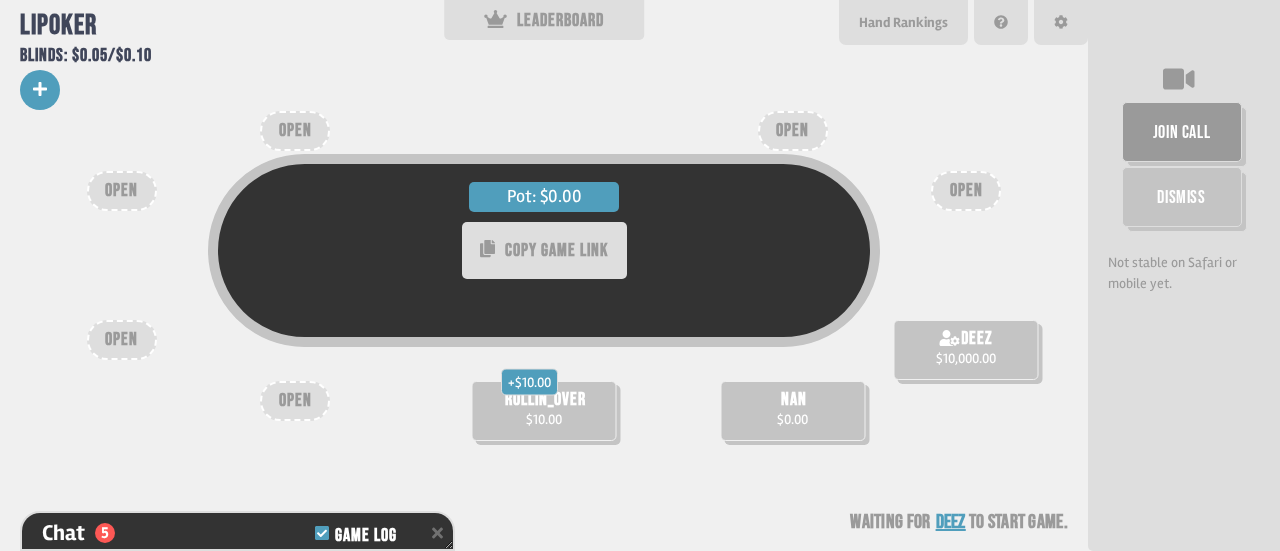click 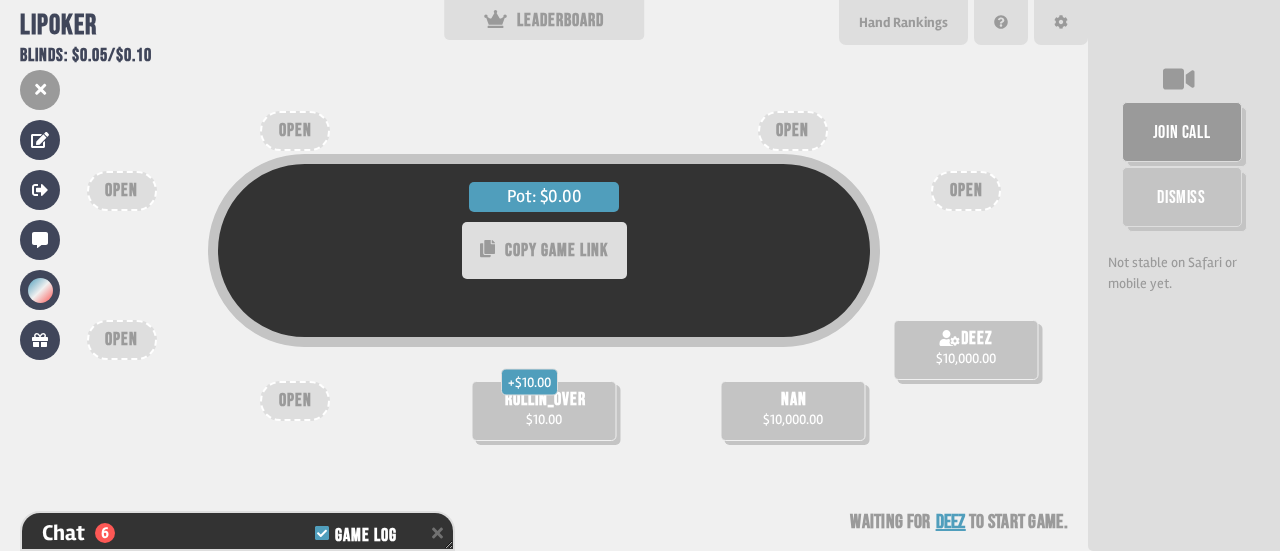 click on "rollin_over" at bounding box center [545, 400] 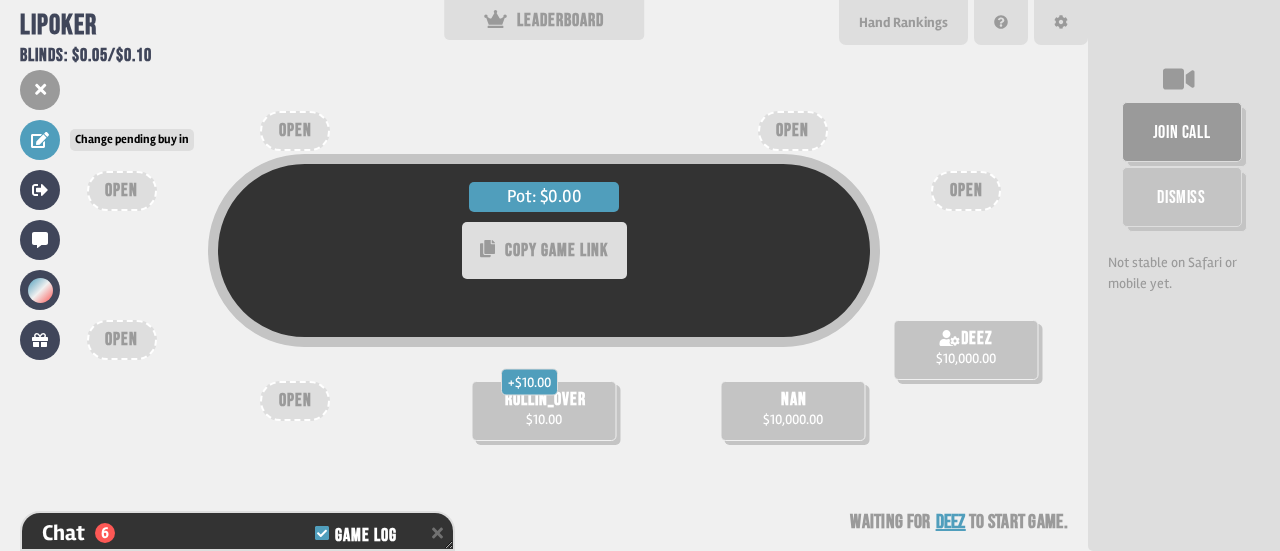 click at bounding box center [40, 140] 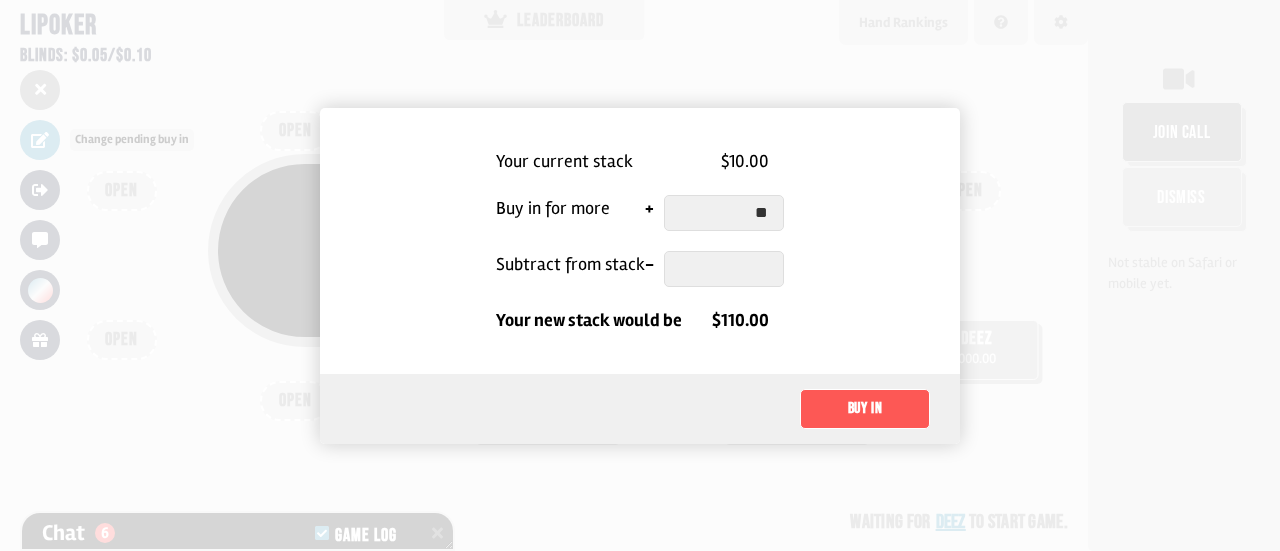 type on "*" 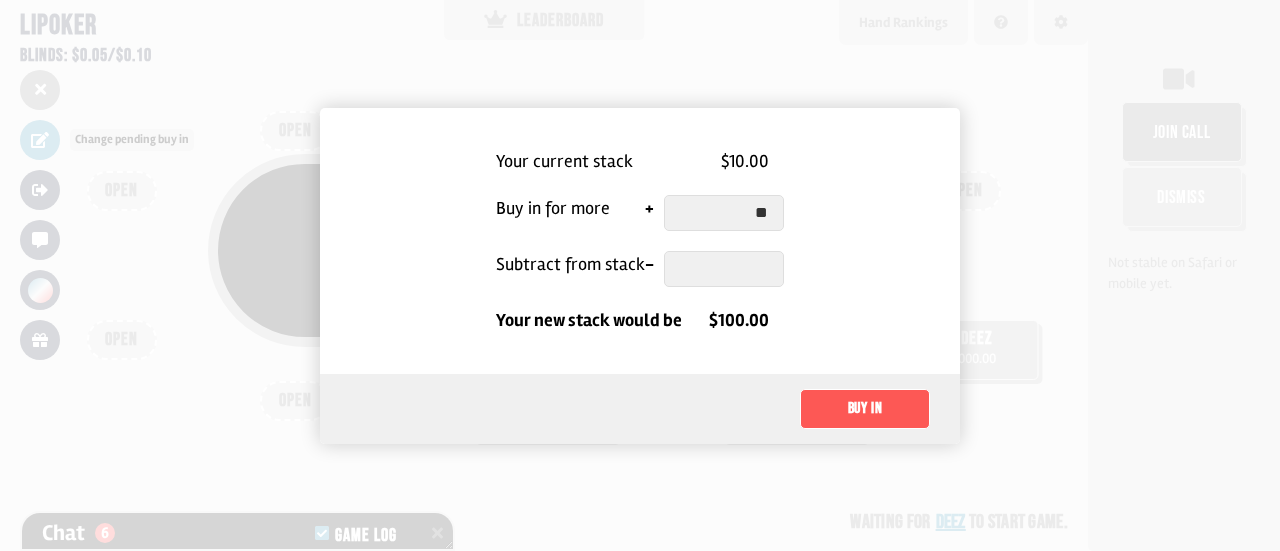 type on "*" 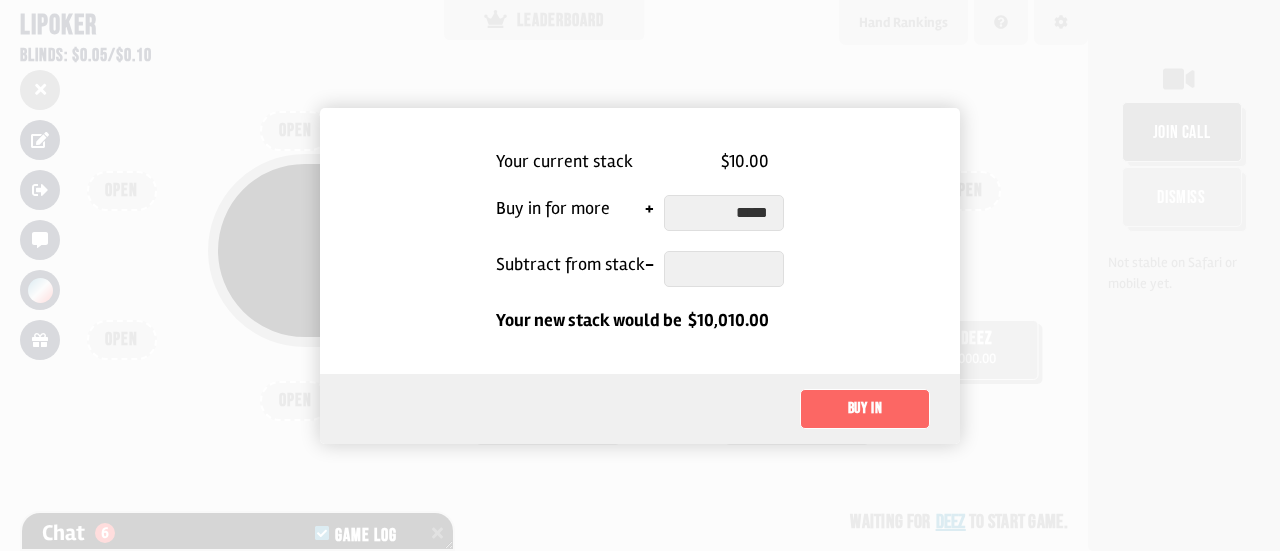 type on "*****" 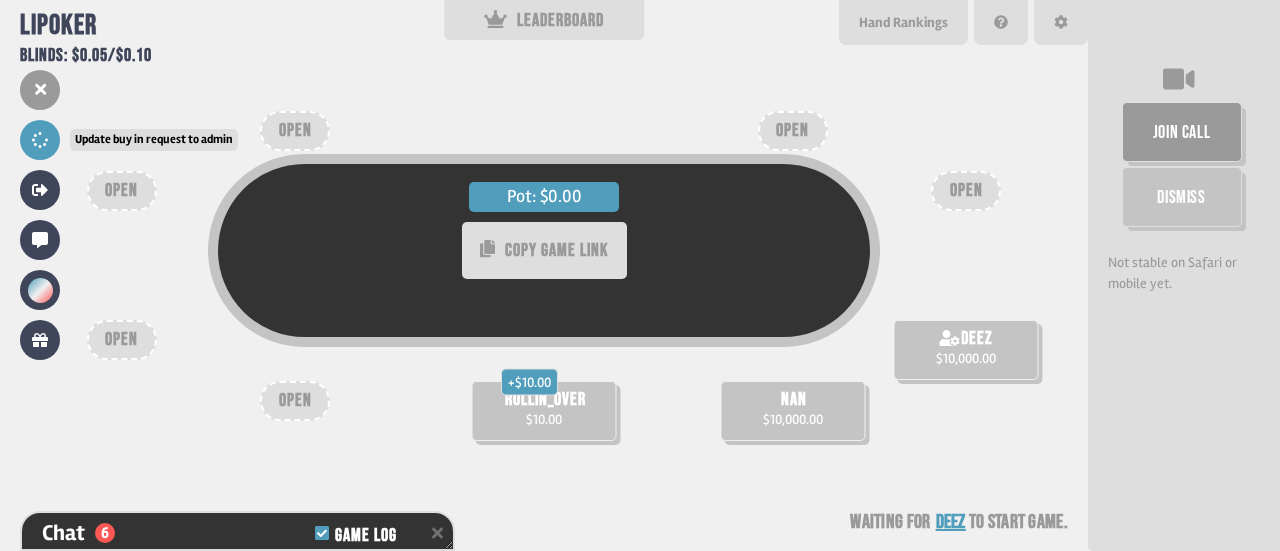 click 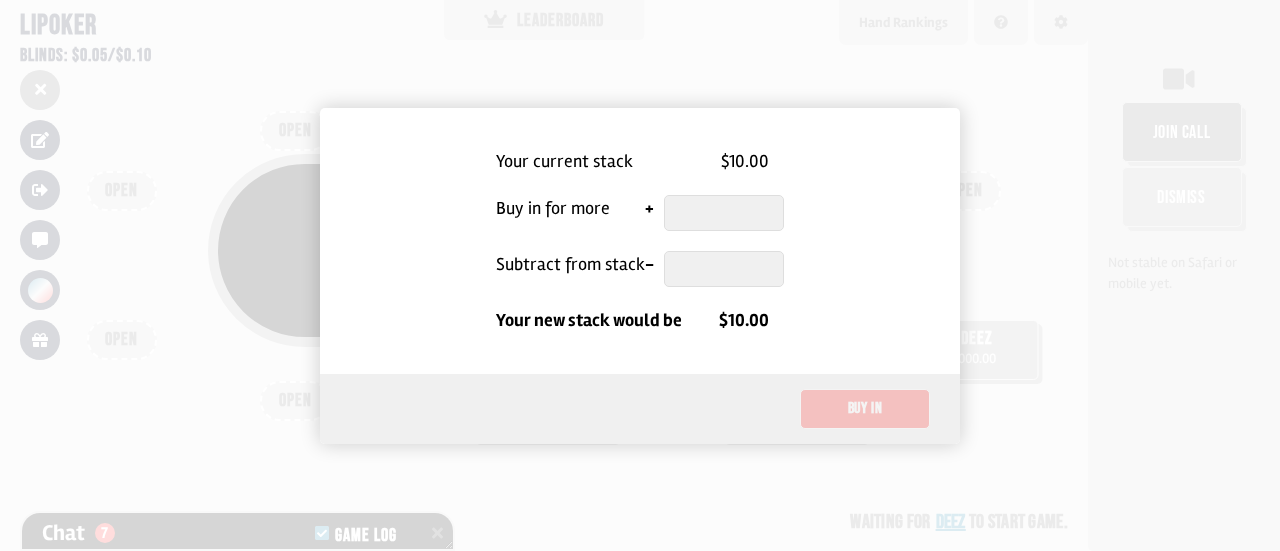 click at bounding box center (640, 275) 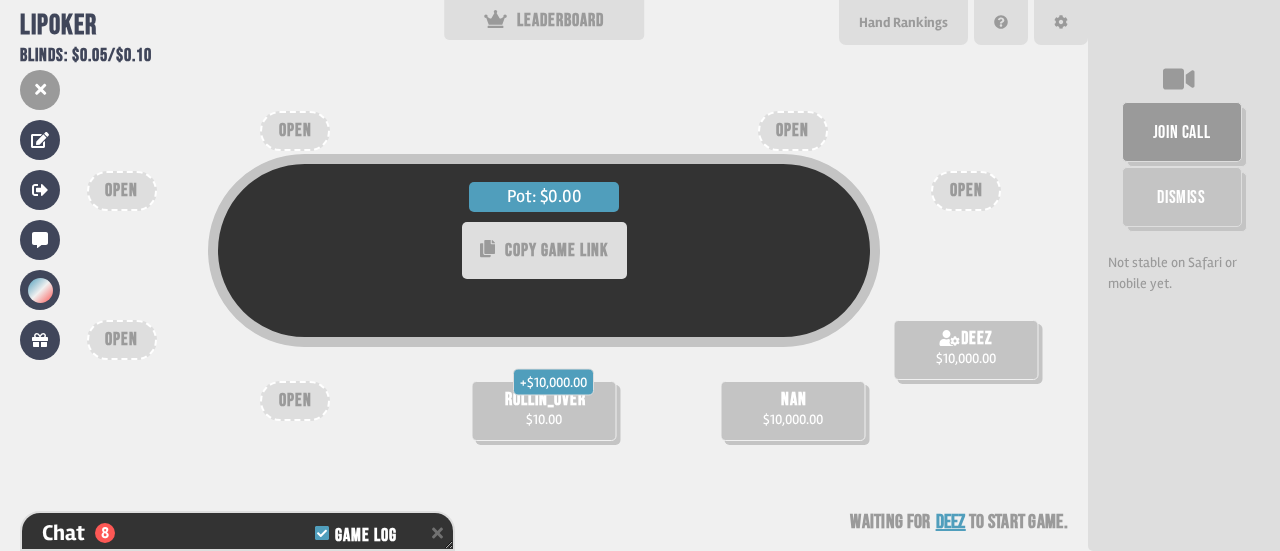 click on "+ $10,000.00" at bounding box center [553, 381] 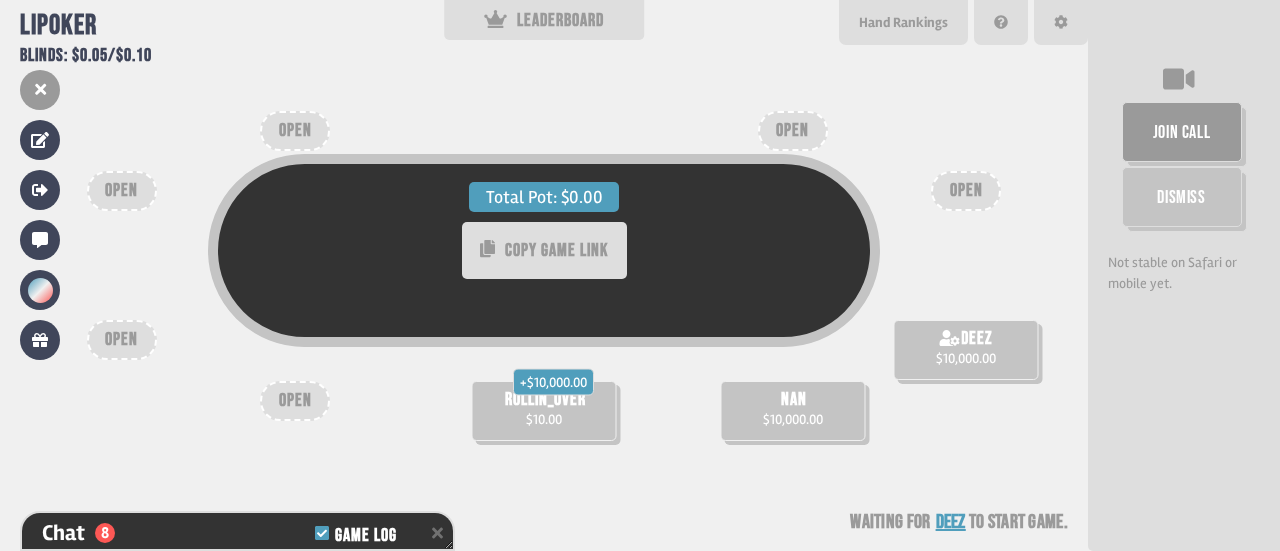 click on "Total Pot: $0.00" at bounding box center [544, 197] 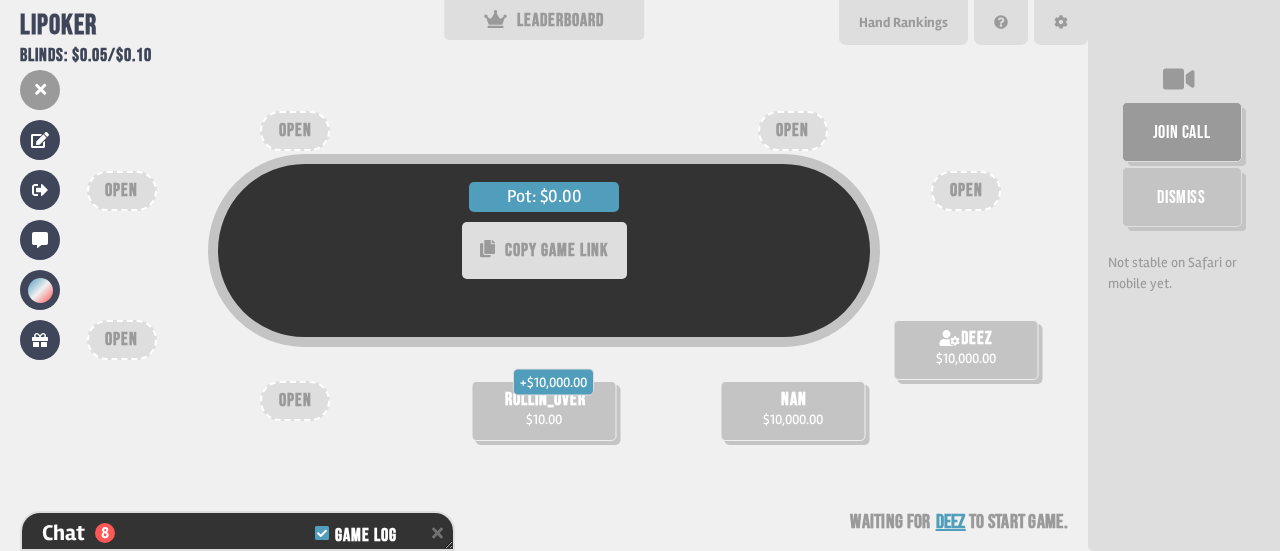 click on "Pot: $0.00" at bounding box center [544, 197] 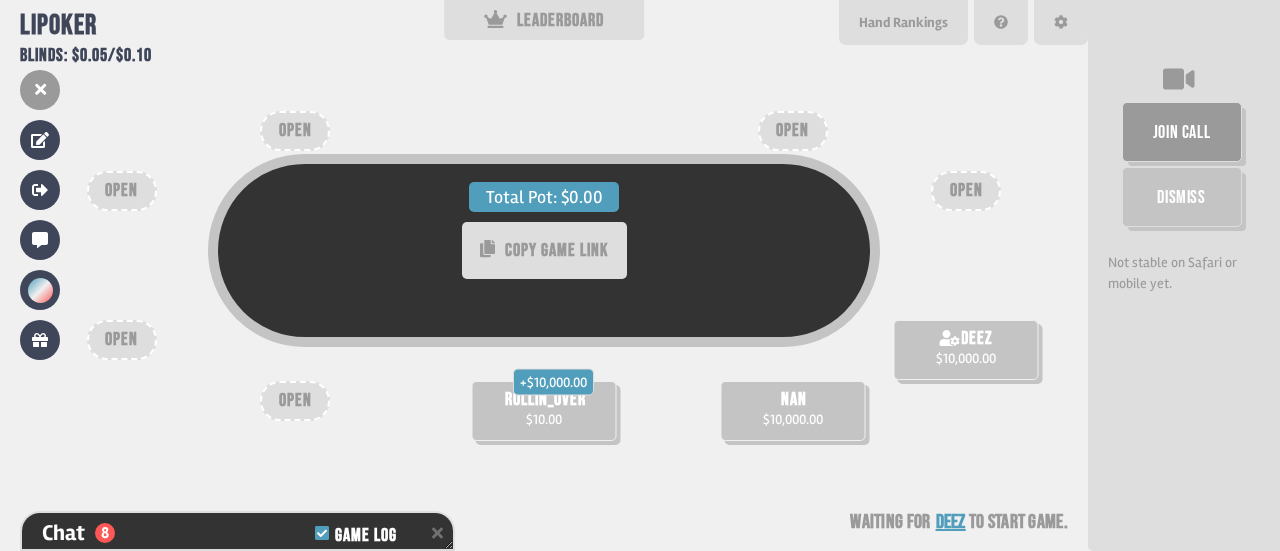 click on "Total Pot: $0.00" at bounding box center (544, 197) 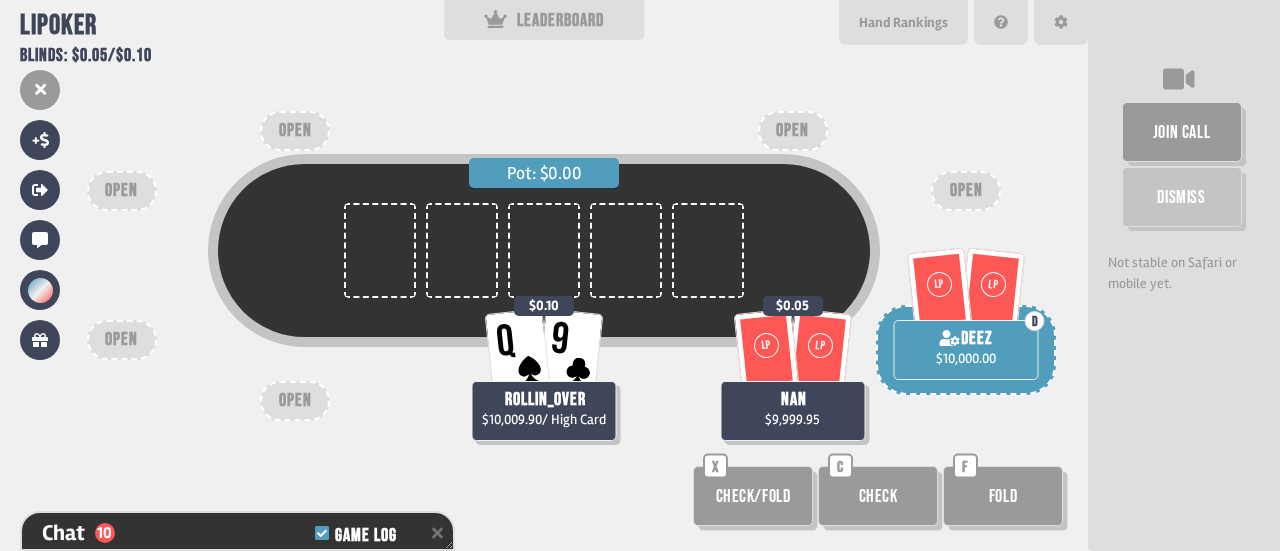 scroll, scrollTop: 100, scrollLeft: 0, axis: vertical 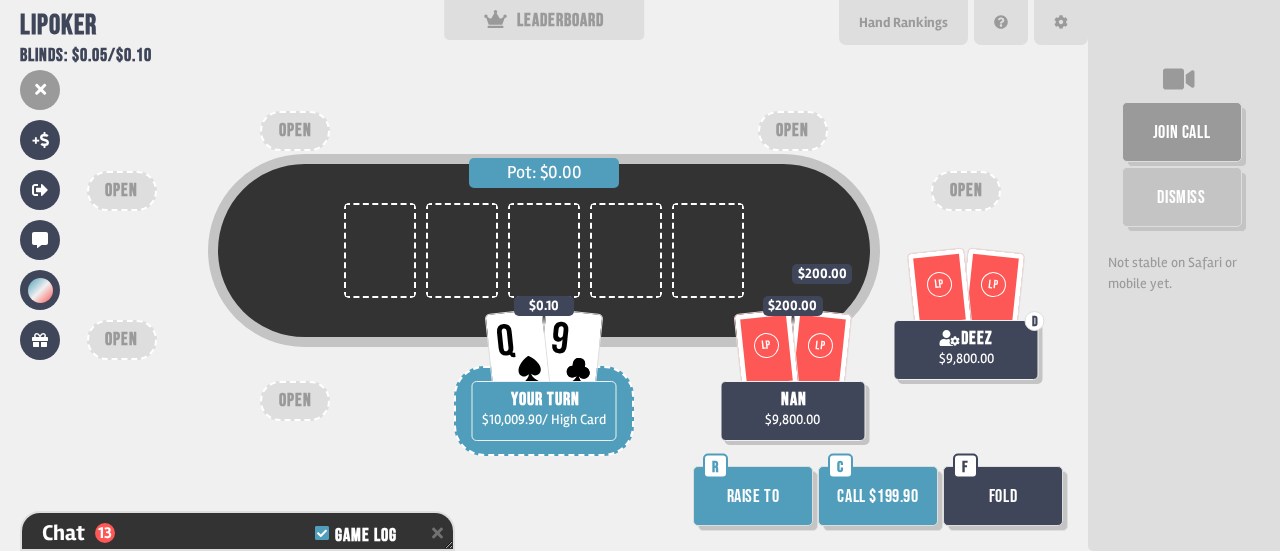 click on "Call $199.90" at bounding box center (878, 496) 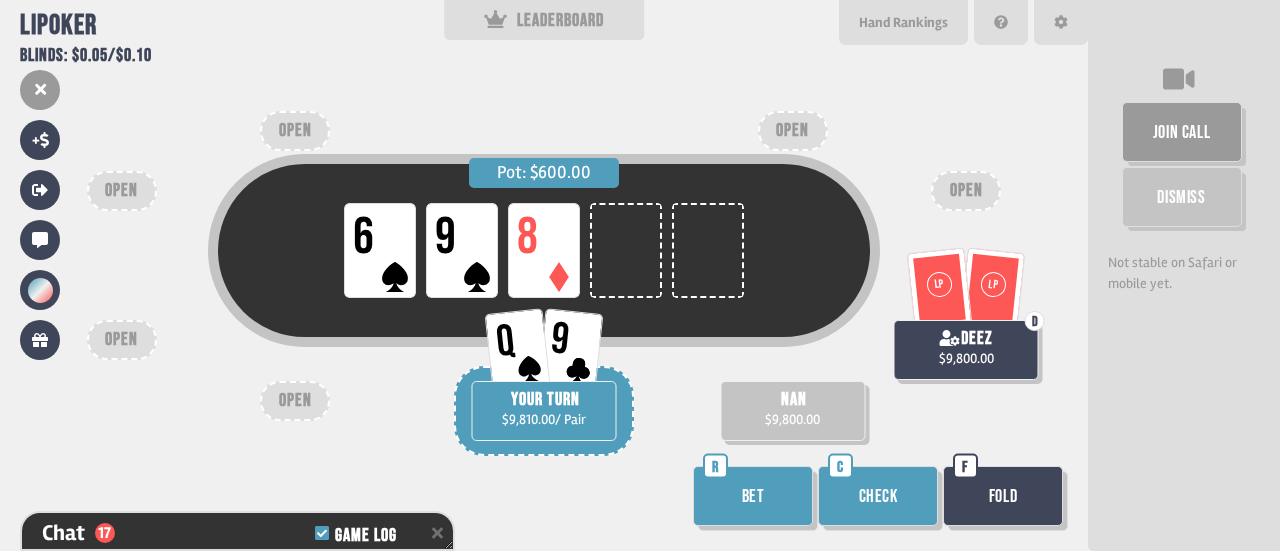 click on "Fold" at bounding box center (1003, 496) 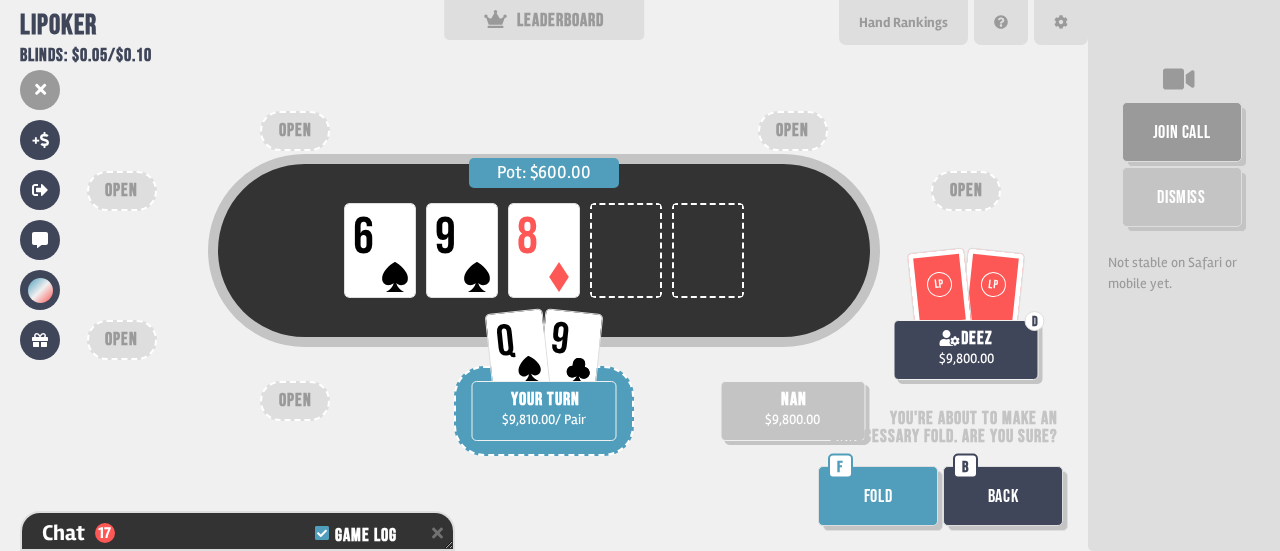 click on "FOLD" at bounding box center (878, 496) 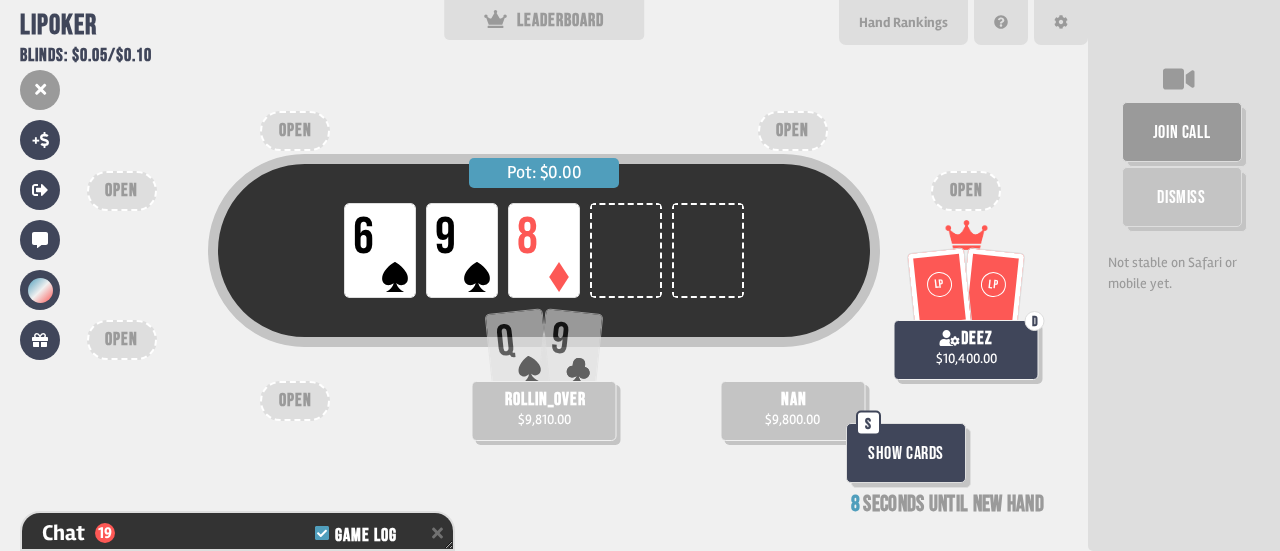 scroll, scrollTop: 102, scrollLeft: 0, axis: vertical 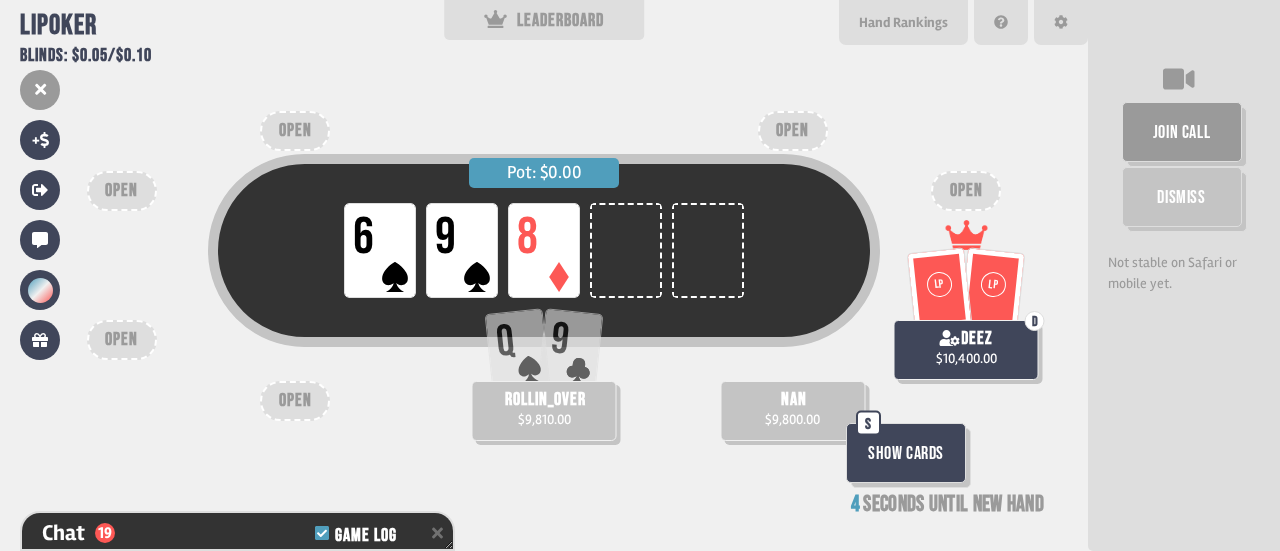 click on "Show Cards" at bounding box center [906, 453] 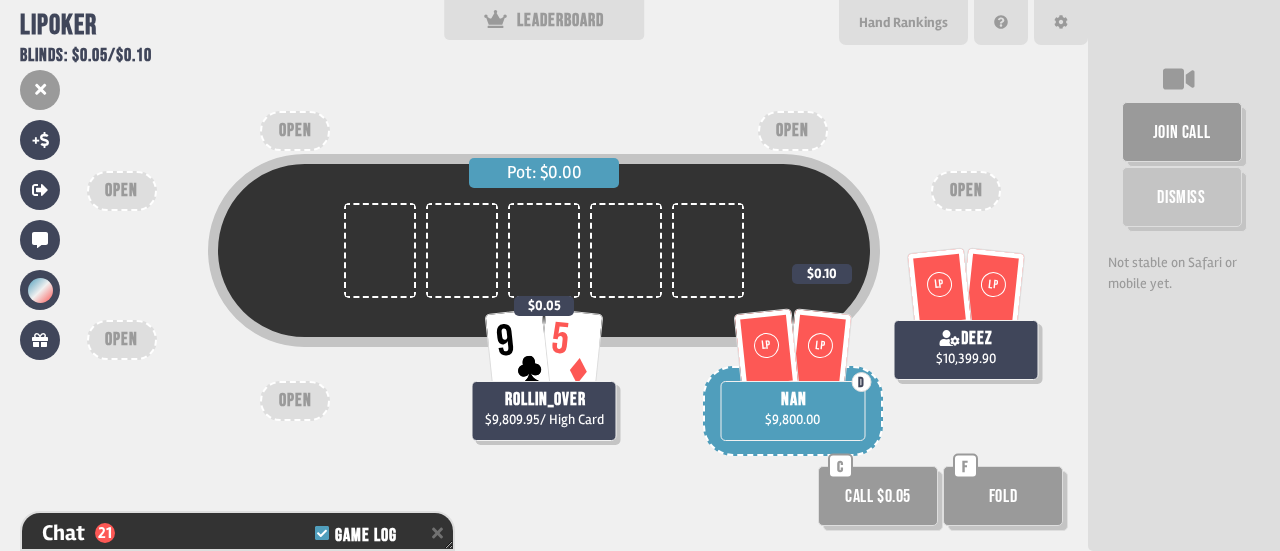 scroll, scrollTop: 100, scrollLeft: 0, axis: vertical 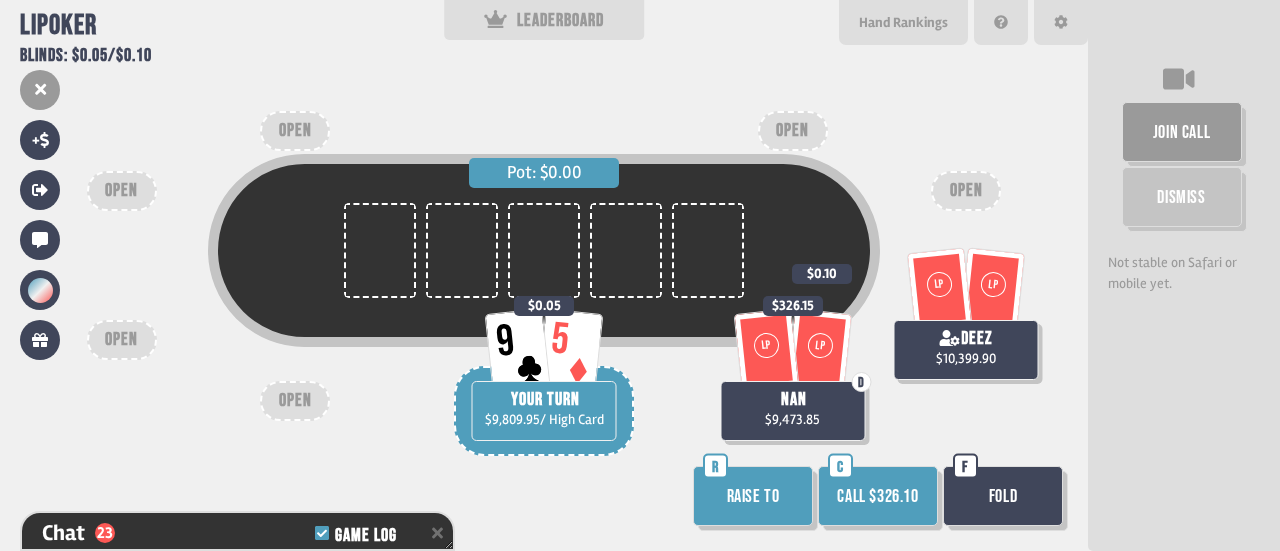 click on "Call $326.10" at bounding box center (878, 496) 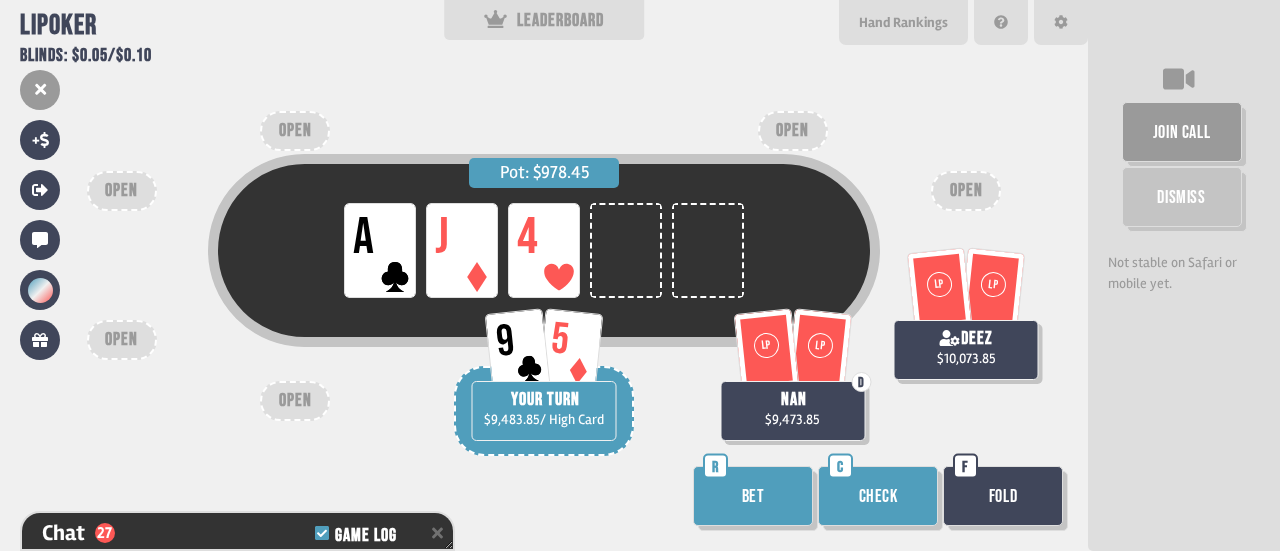 click on "Fold" at bounding box center (1003, 496) 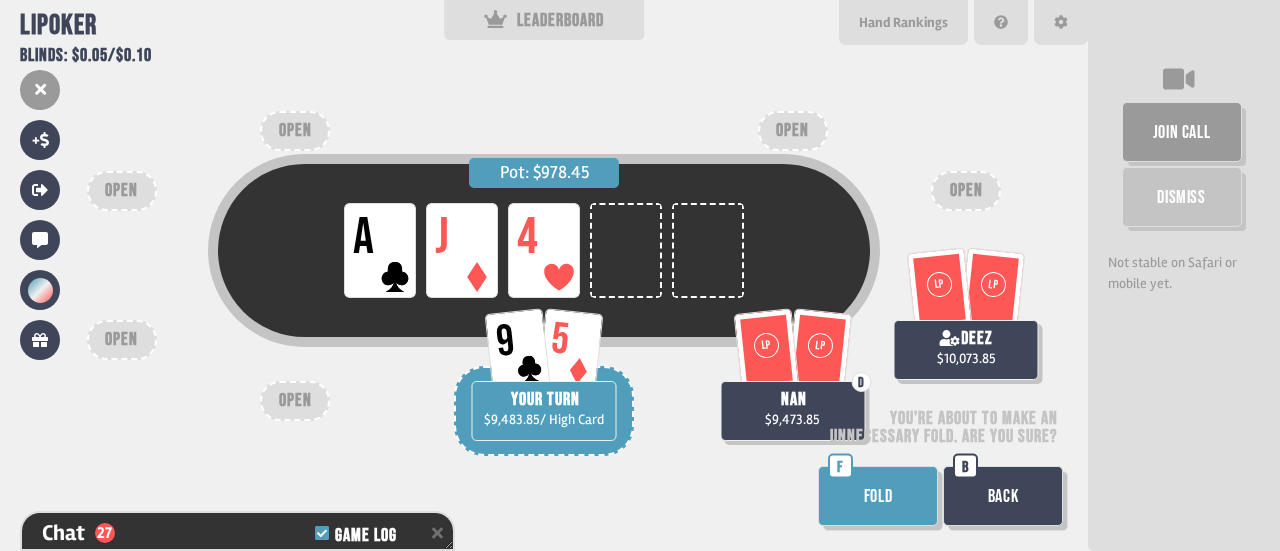 click on "FOLD" at bounding box center [878, 496] 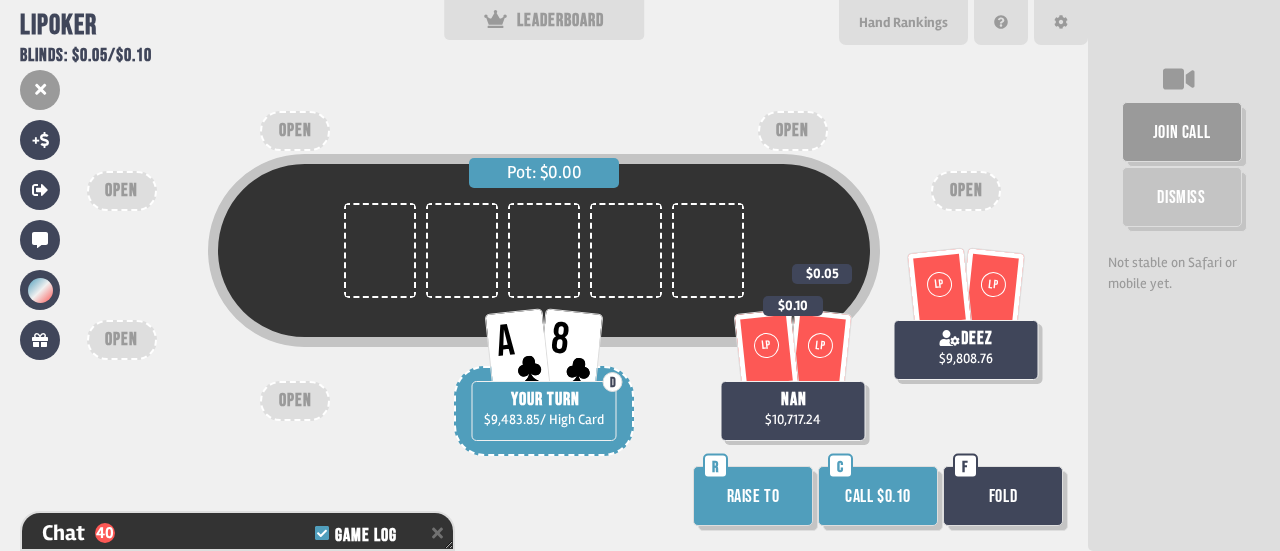 scroll, scrollTop: 100, scrollLeft: 0, axis: vertical 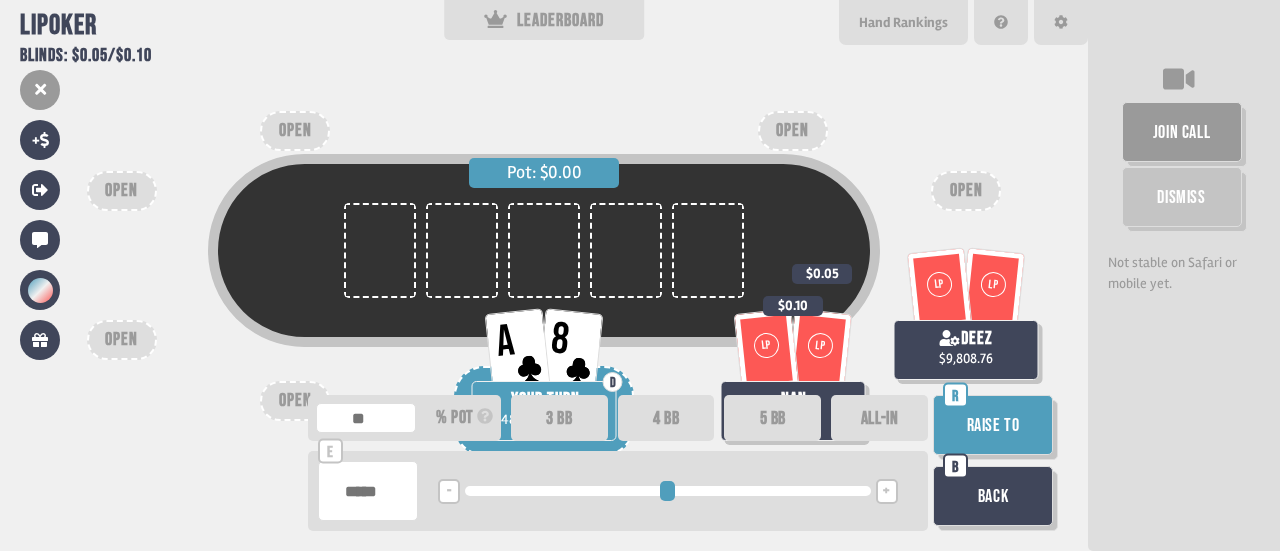 click at bounding box center (368, 491) 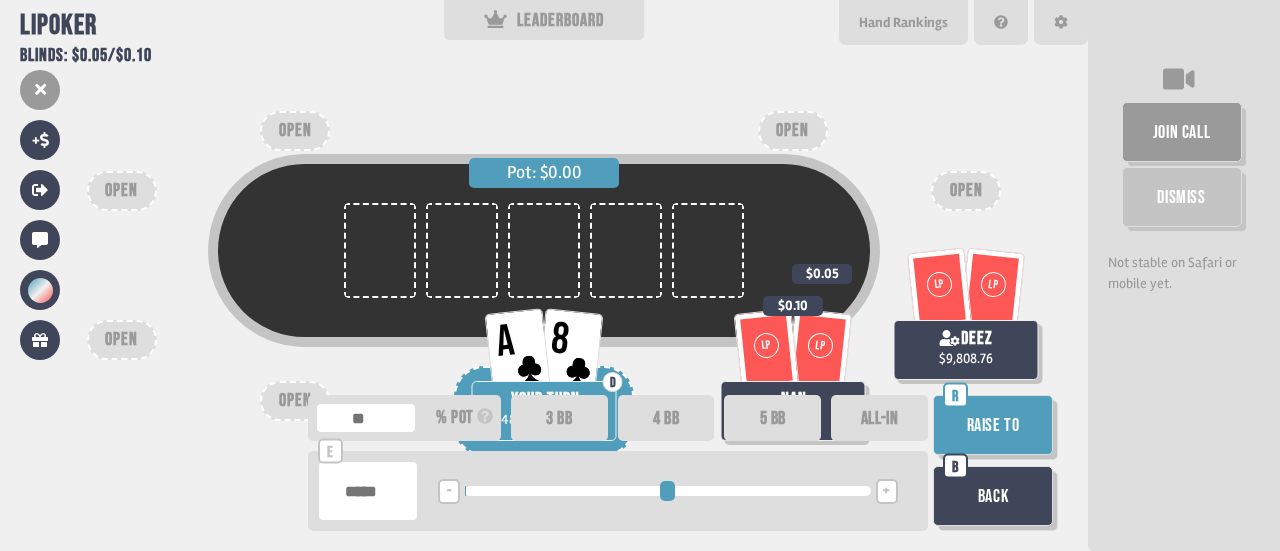 type on "****" 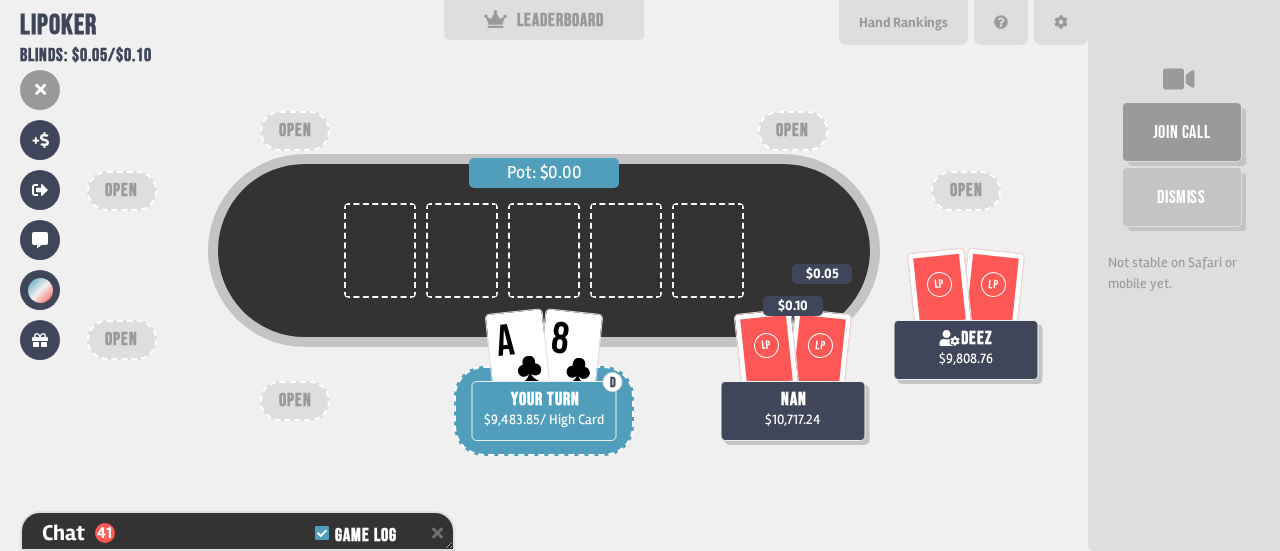 scroll, scrollTop: 1281, scrollLeft: 0, axis: vertical 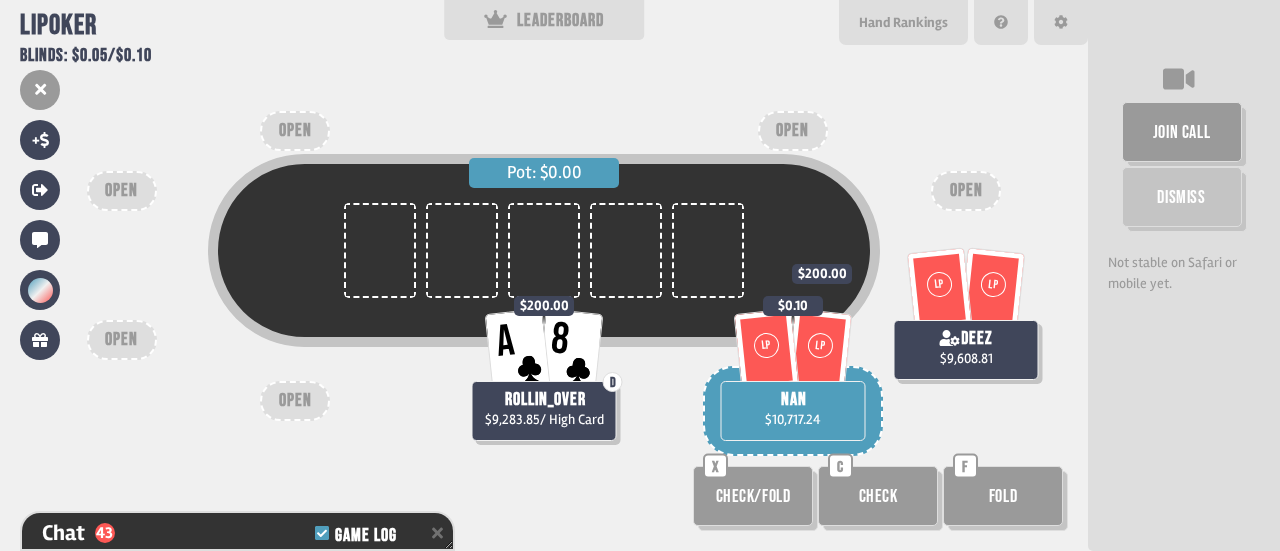 click on "Pot: $0.00" at bounding box center (544, 173) 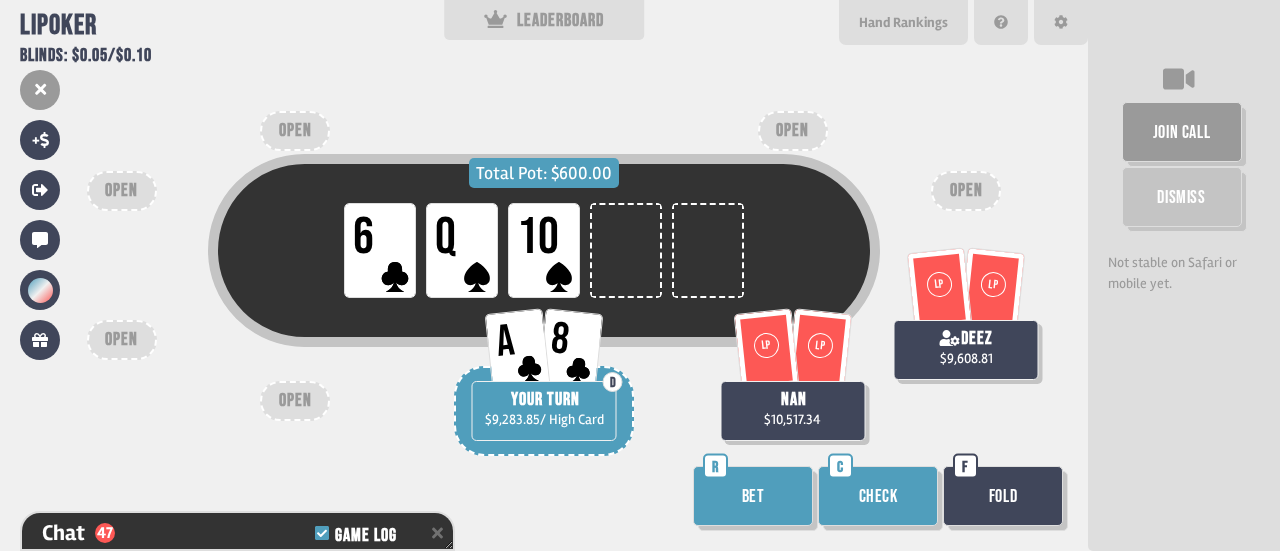 click on "Check" at bounding box center (878, 496) 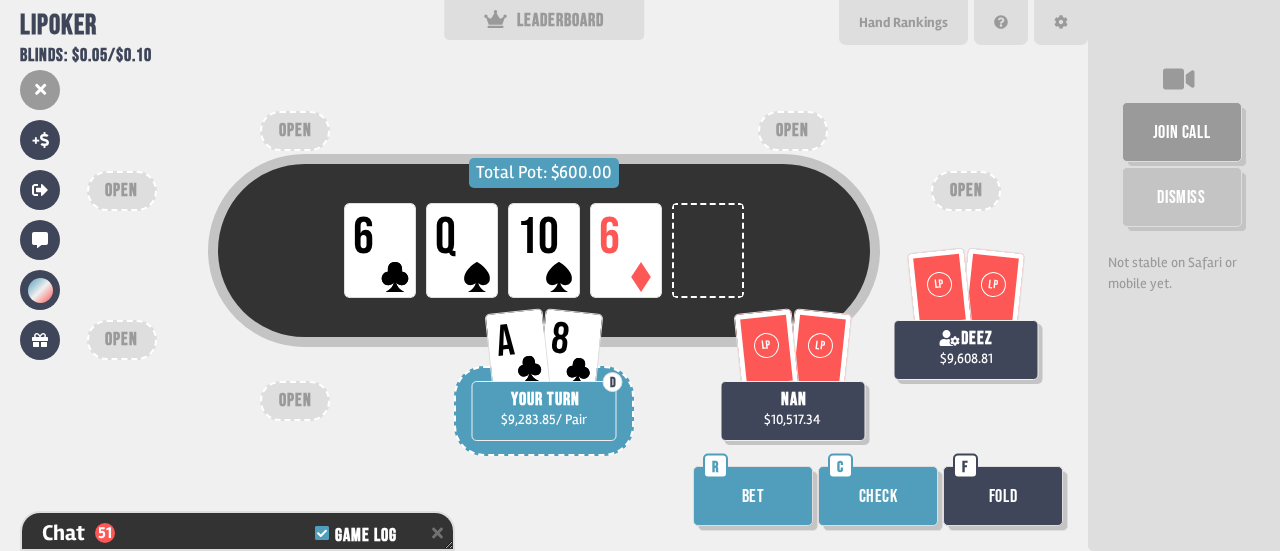 click on "Check" at bounding box center [878, 496] 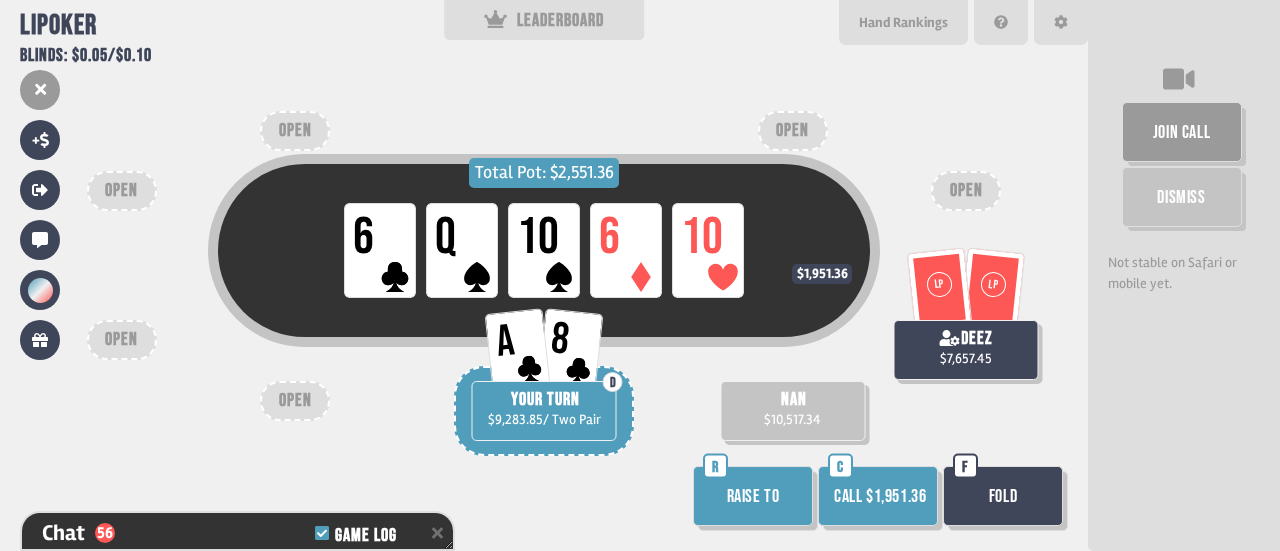 click on "Fold" at bounding box center (1003, 496) 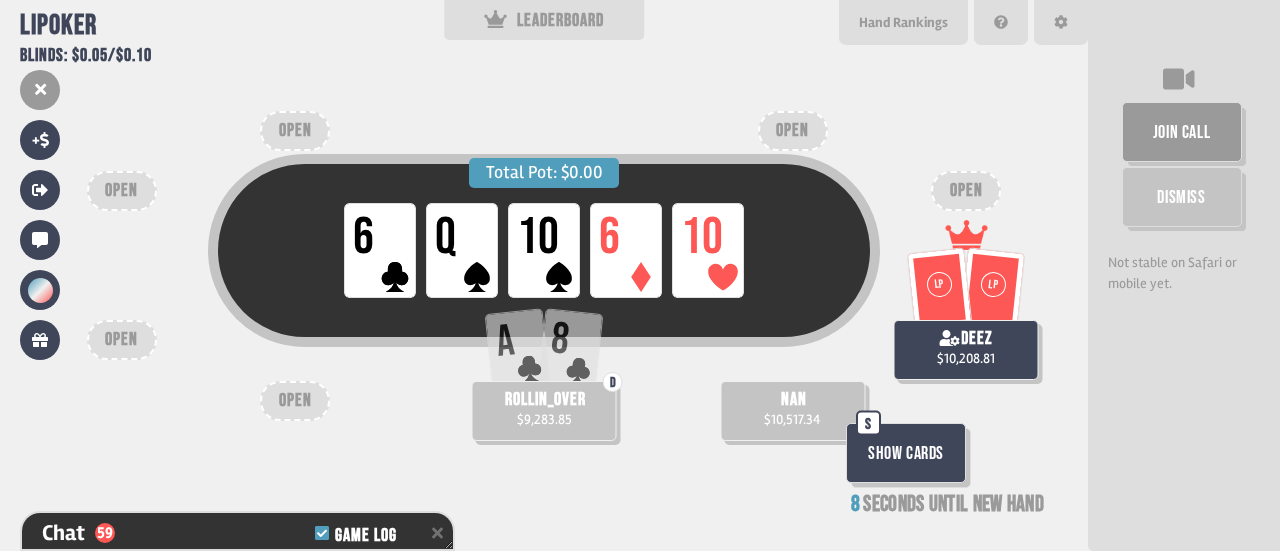 scroll, scrollTop: 102, scrollLeft: 0, axis: vertical 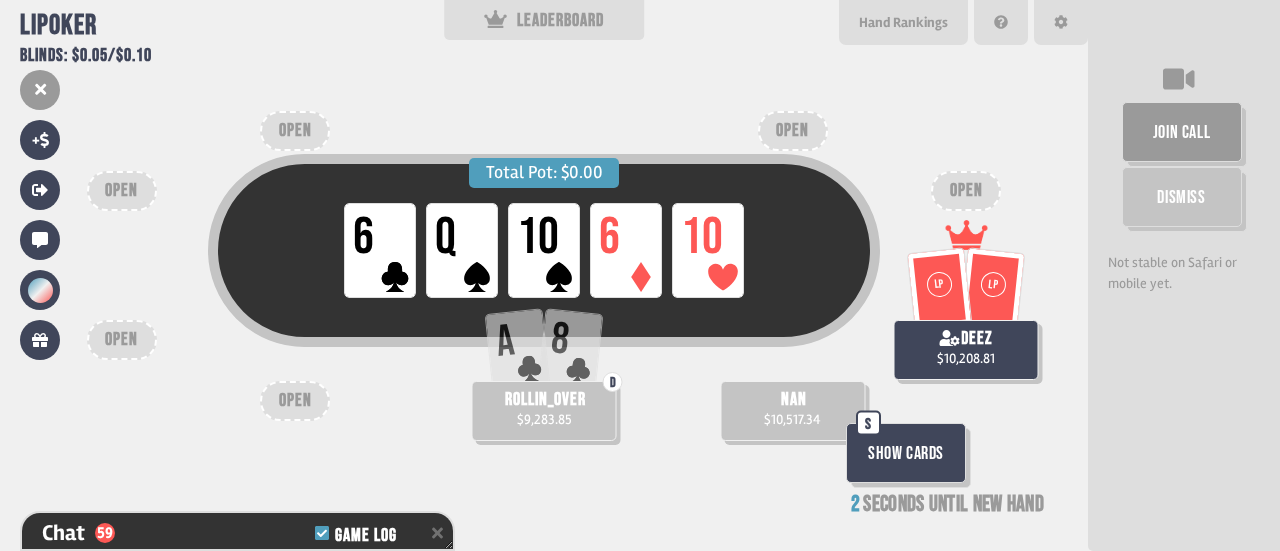 click on "Show Cards" at bounding box center (906, 453) 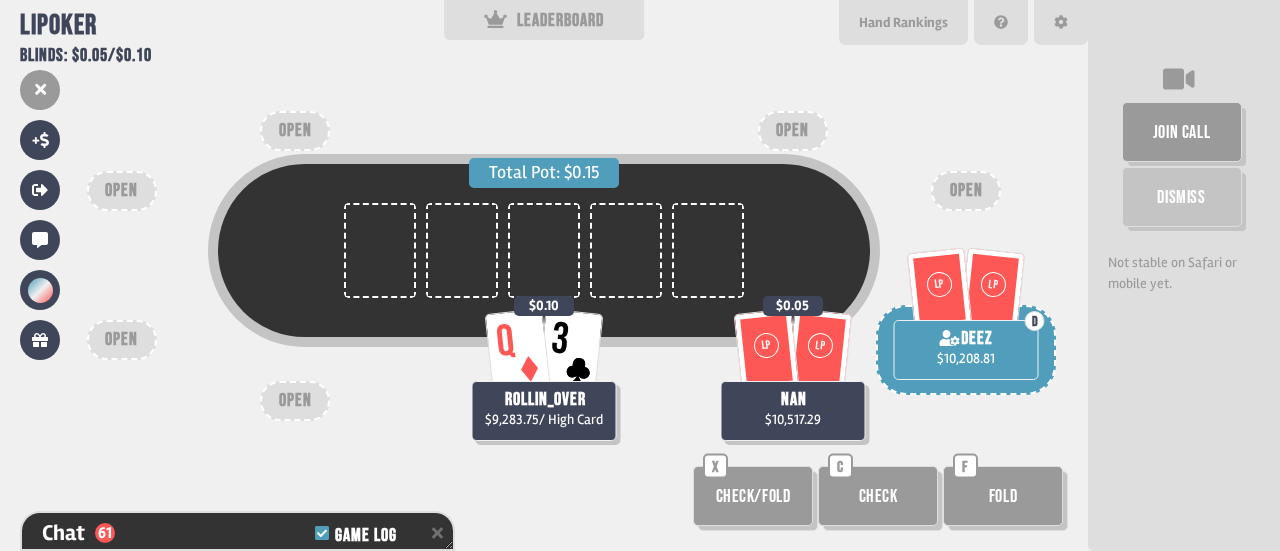 scroll, scrollTop: 100, scrollLeft: 0, axis: vertical 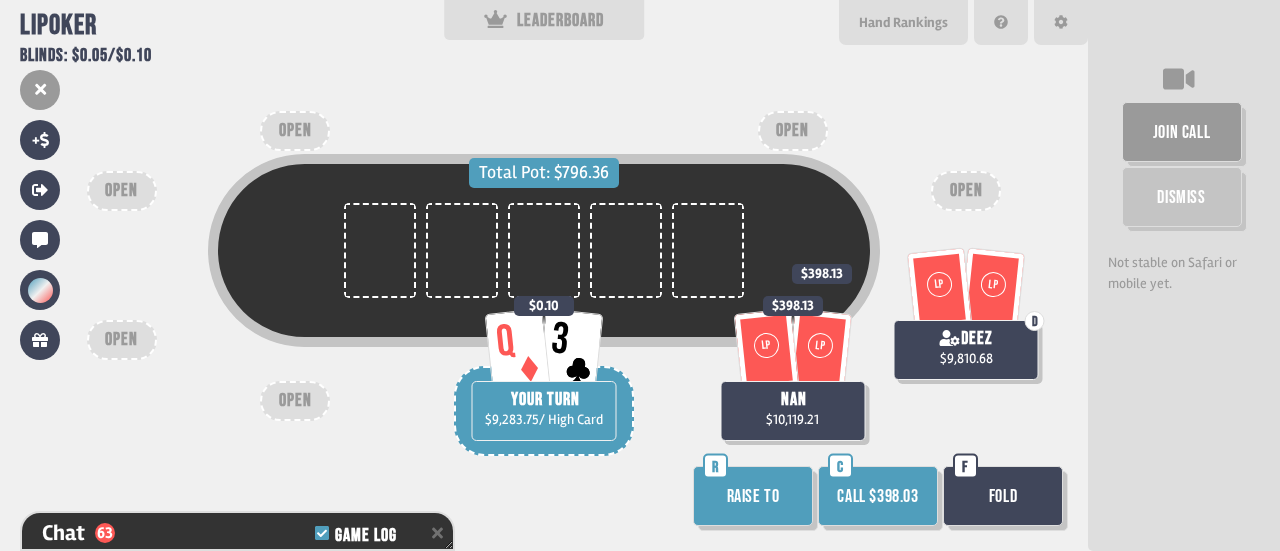 click on "Call $398.03" at bounding box center (878, 496) 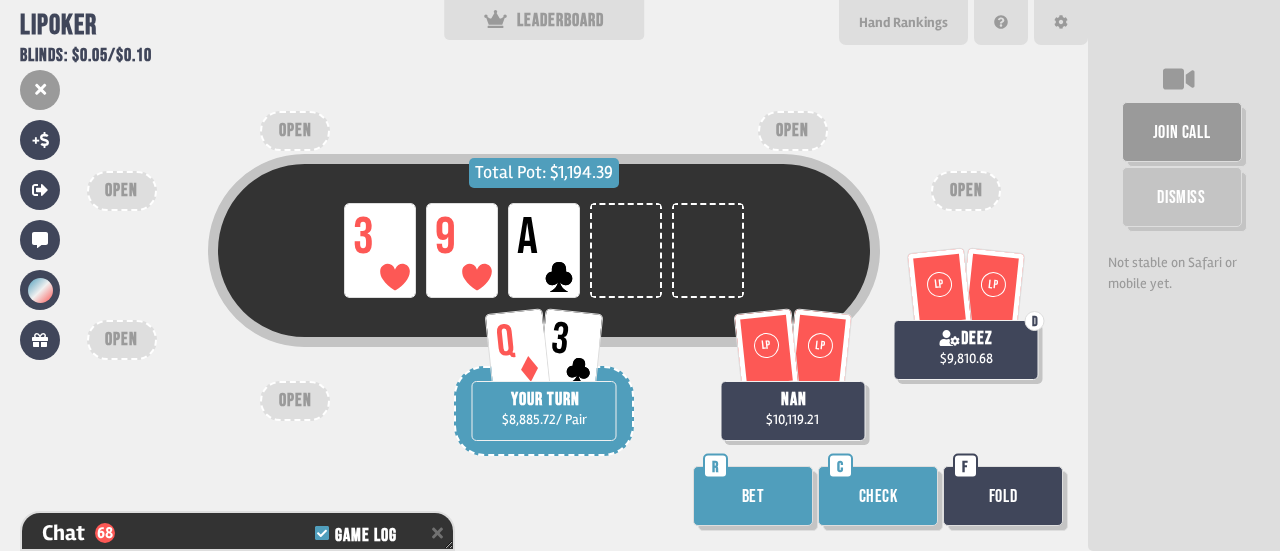 click on "Check" at bounding box center [878, 496] 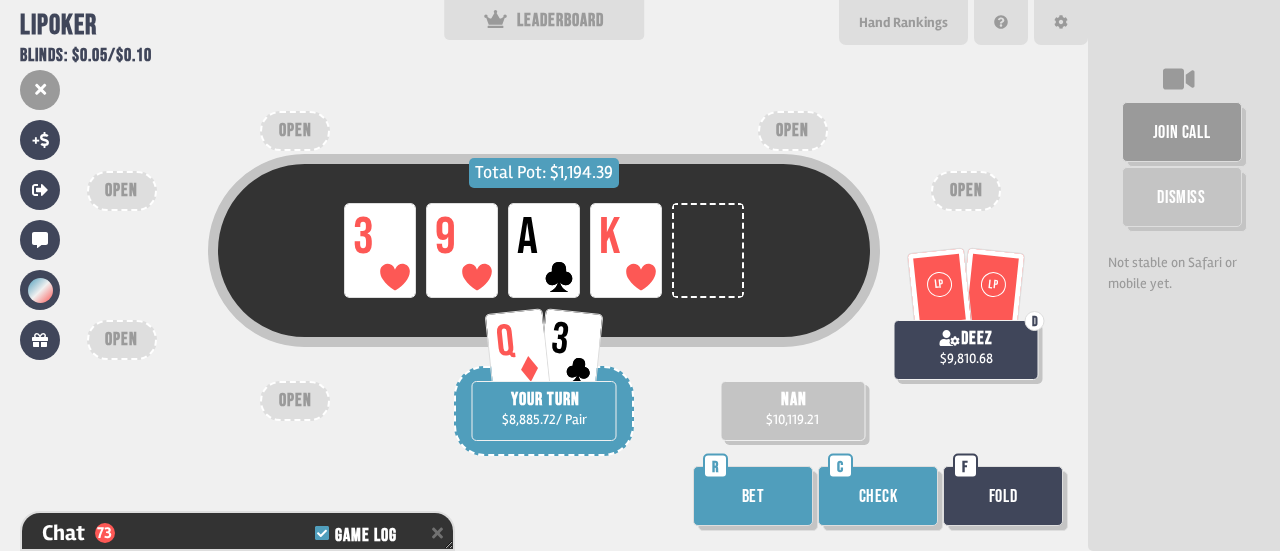 click on "Check" at bounding box center [878, 496] 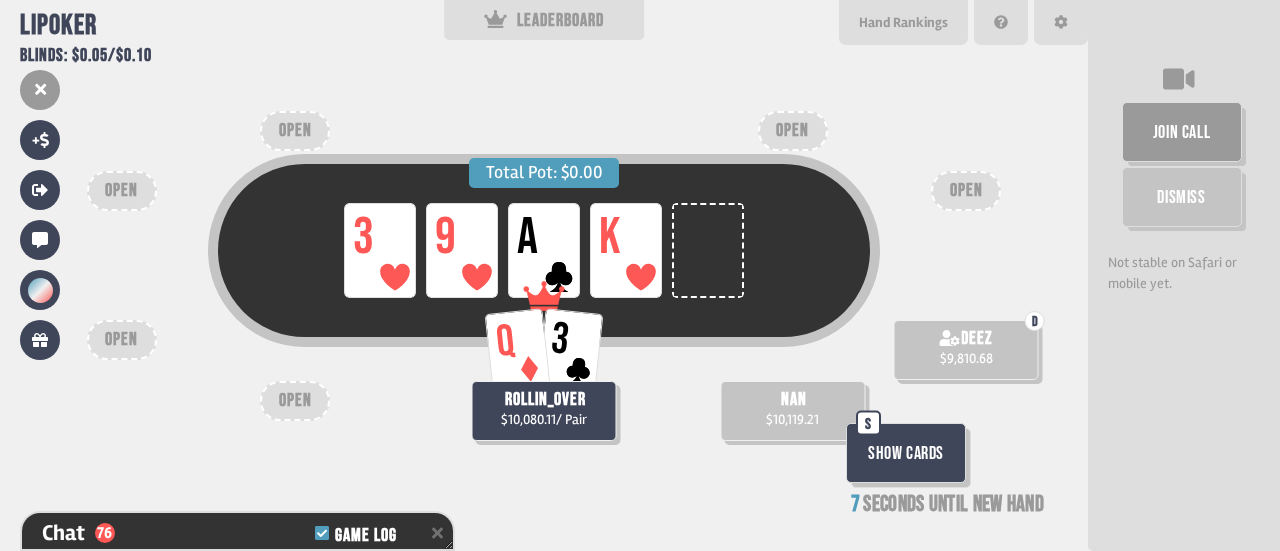 click on "Show Cards" at bounding box center [906, 453] 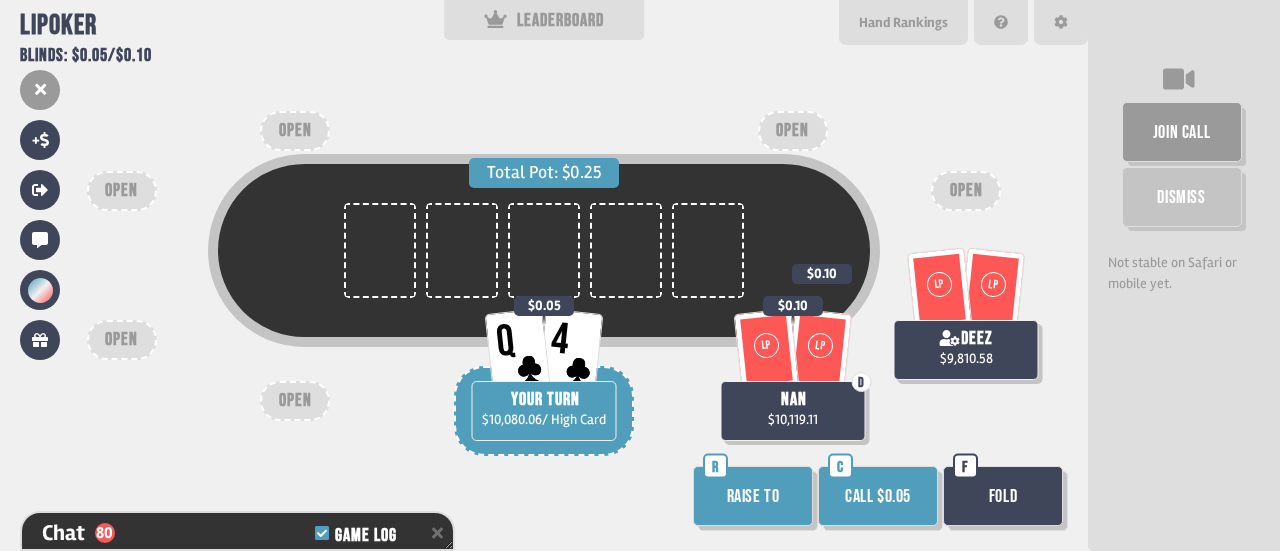 click on "Raise to" at bounding box center [753, 496] 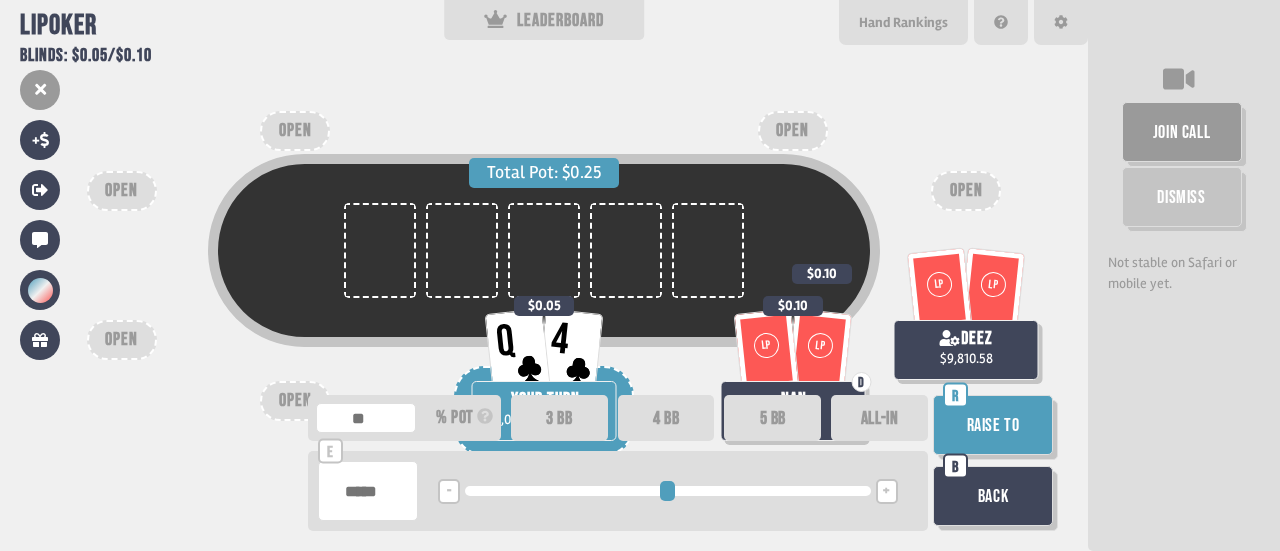 click at bounding box center (368, 491) 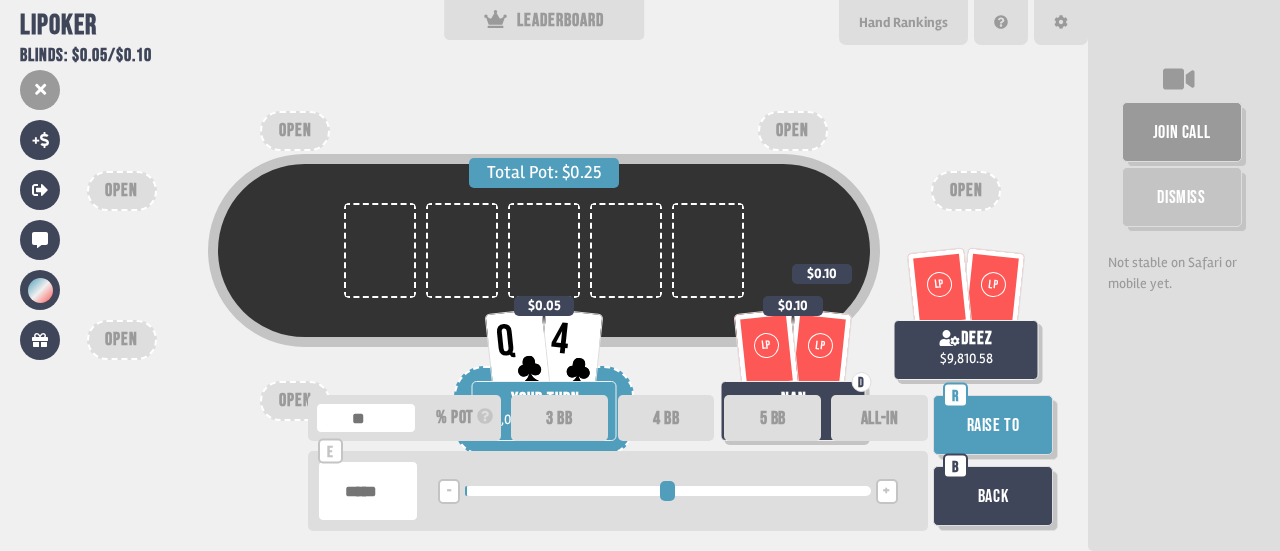 type on "*****" 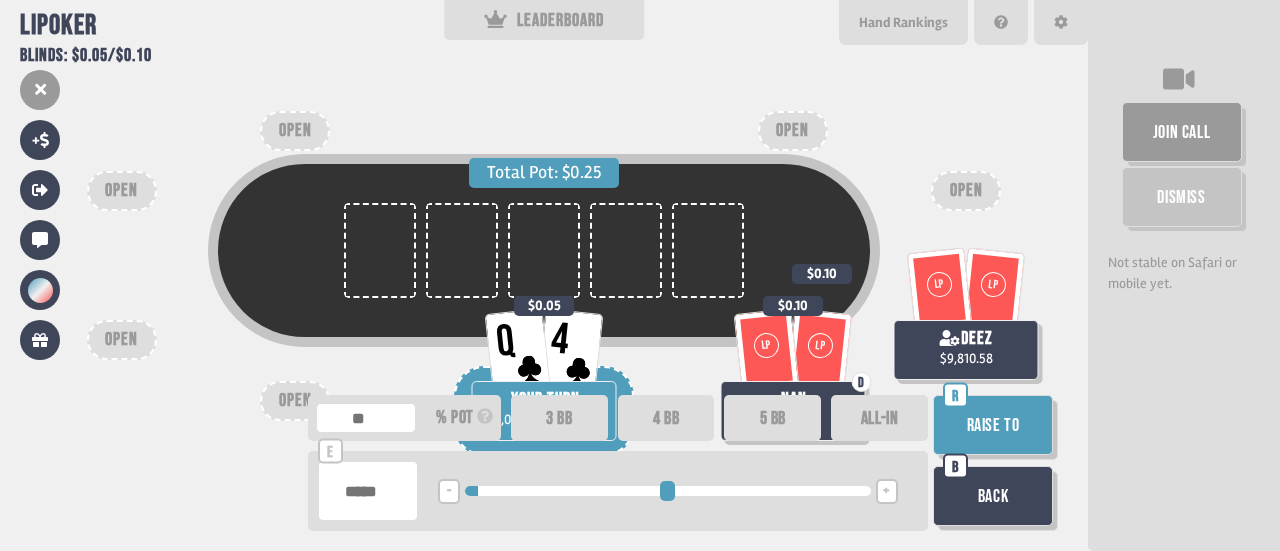 click on "Raise to" at bounding box center (993, 425) 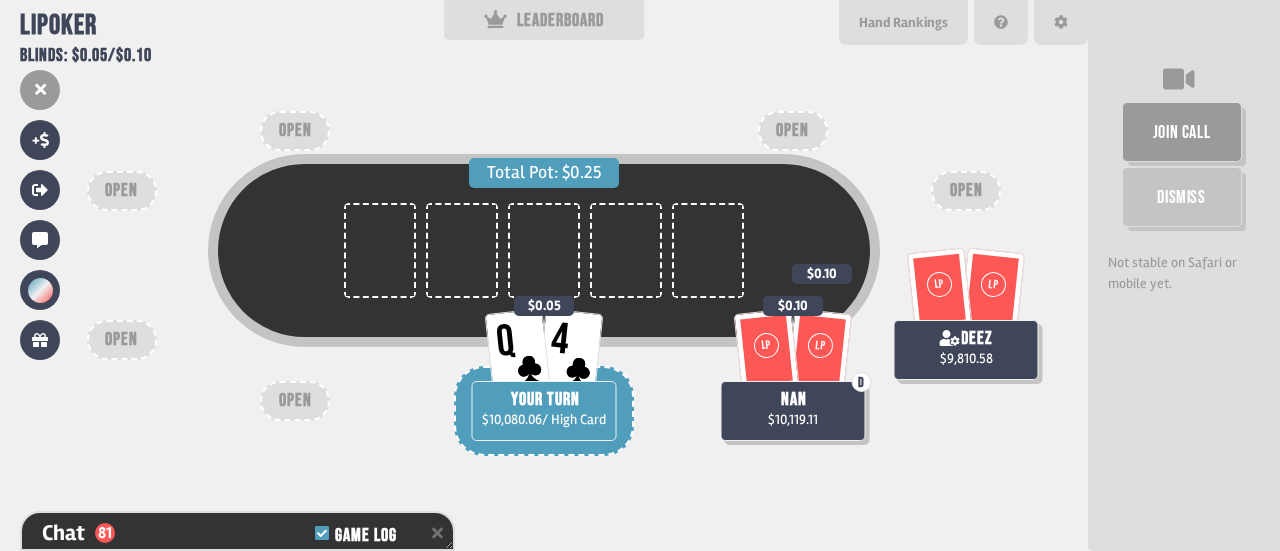 scroll, scrollTop: 2441, scrollLeft: 0, axis: vertical 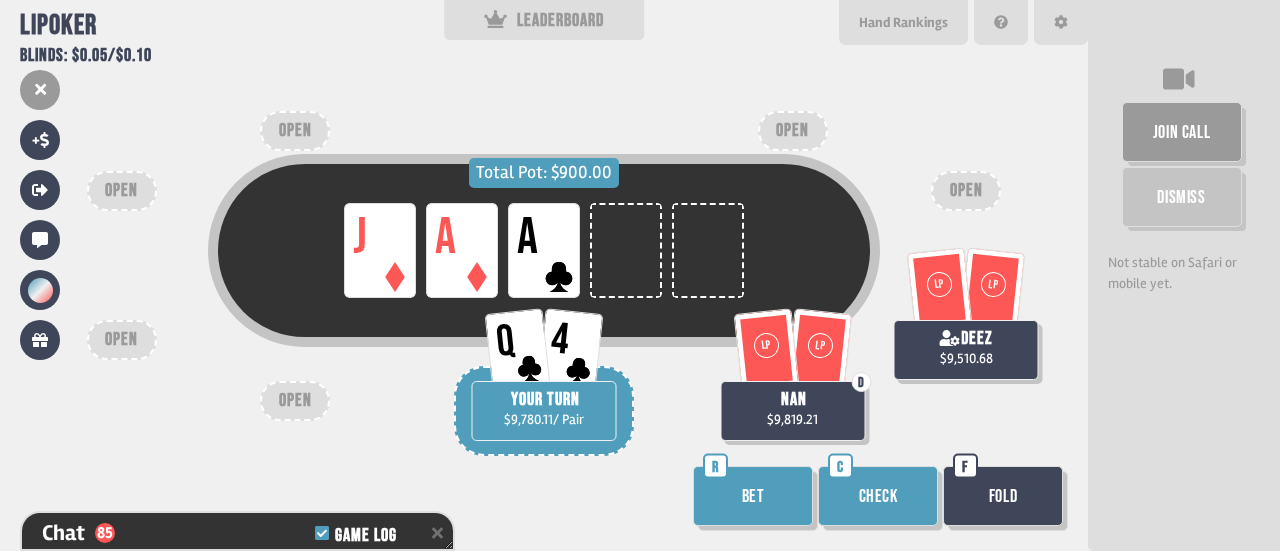 click on "Bet" at bounding box center [753, 496] 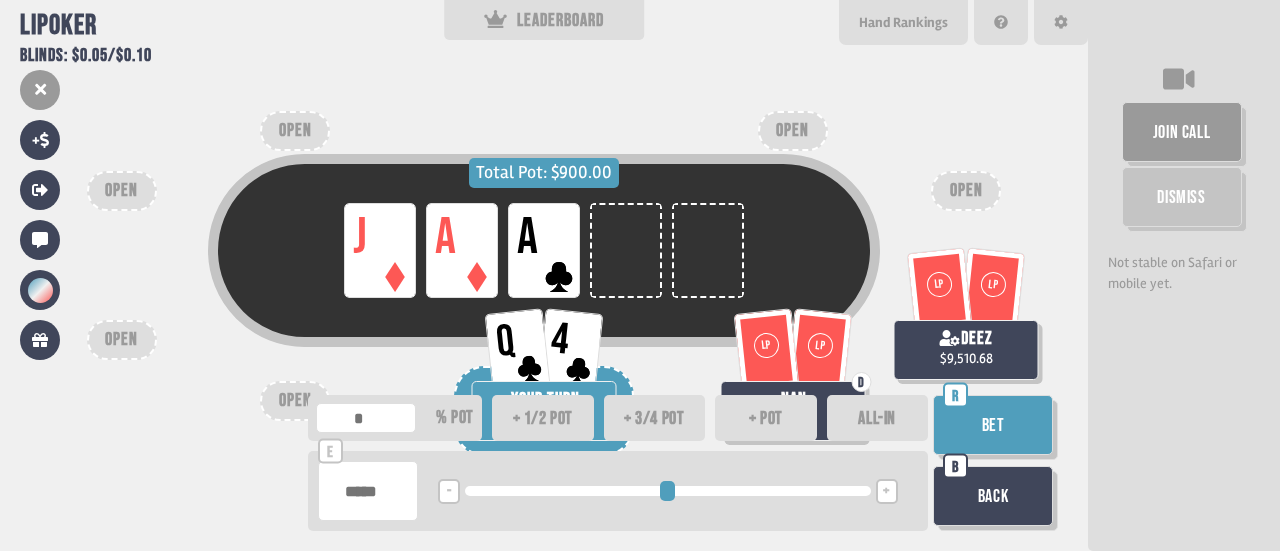 click at bounding box center [368, 491] 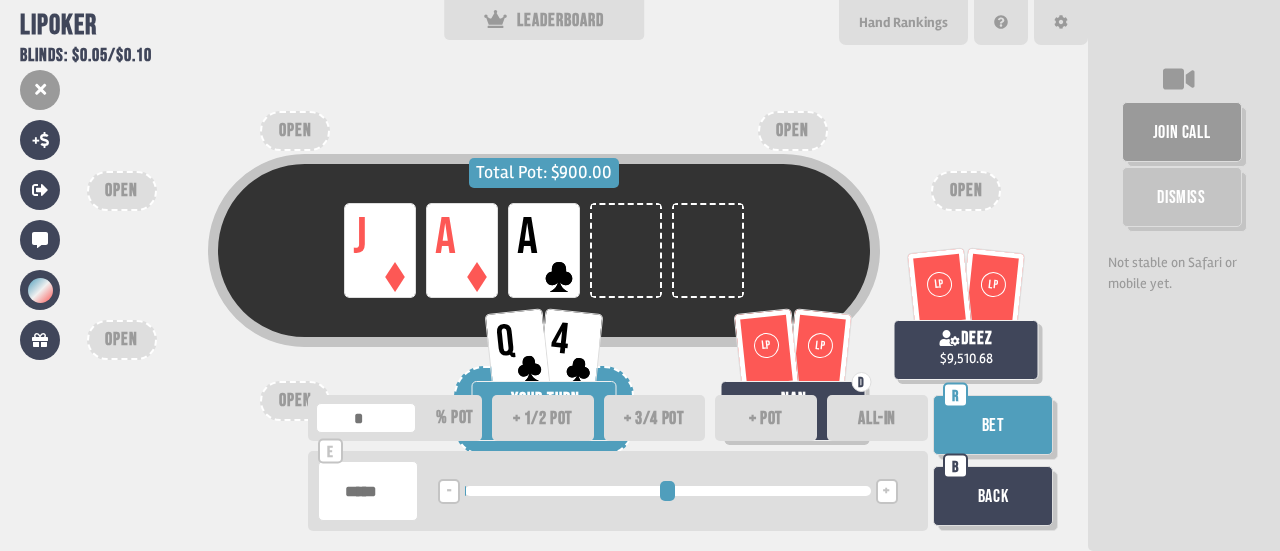 type 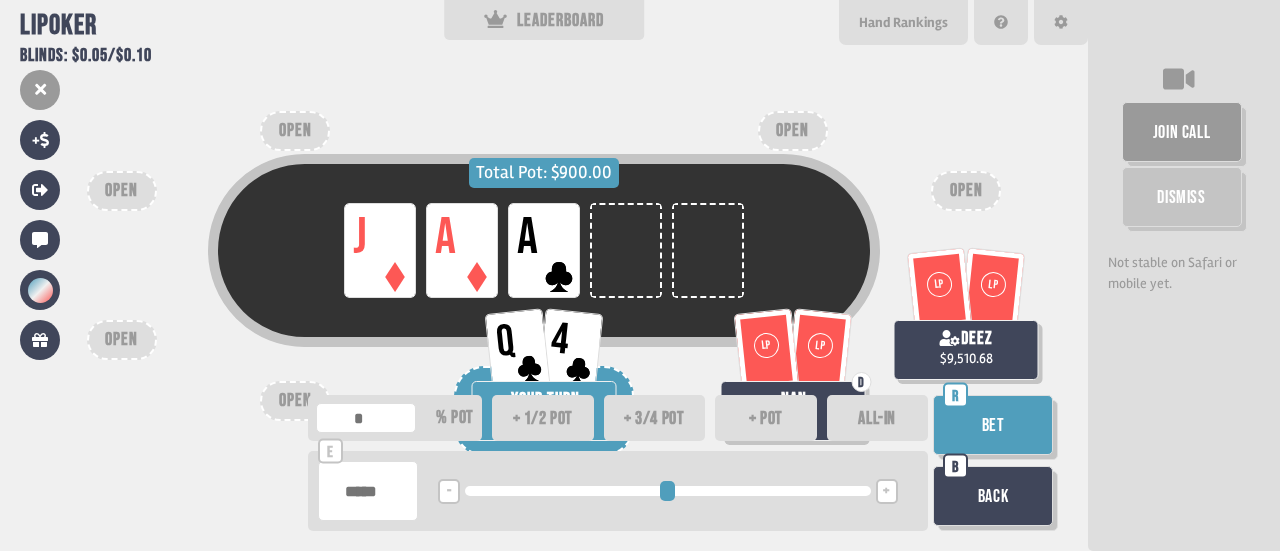 type on "*" 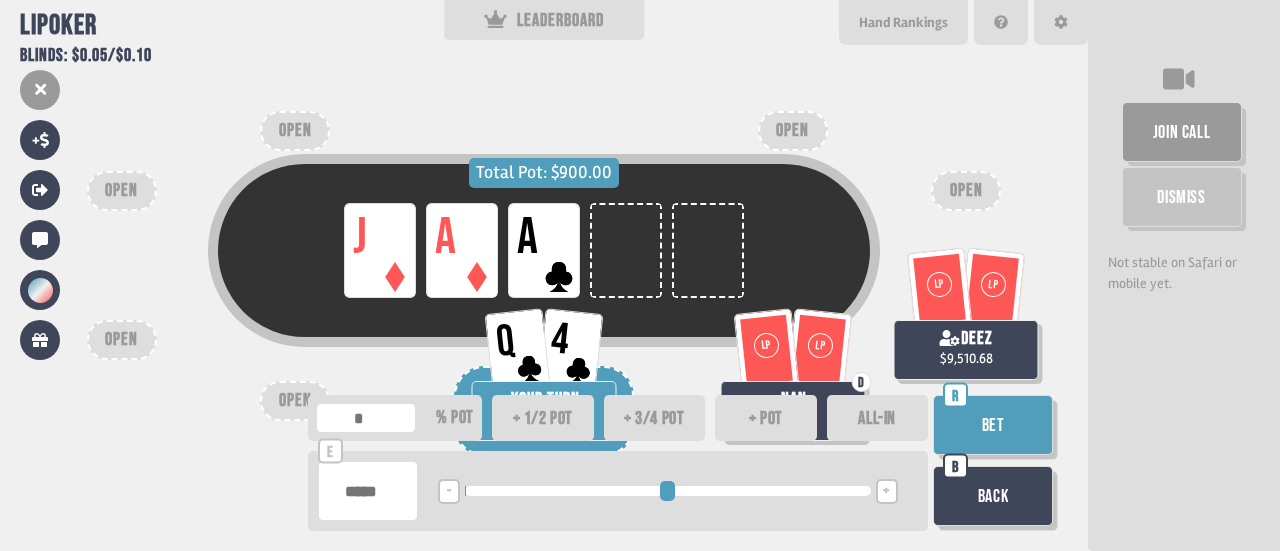 type on "*" 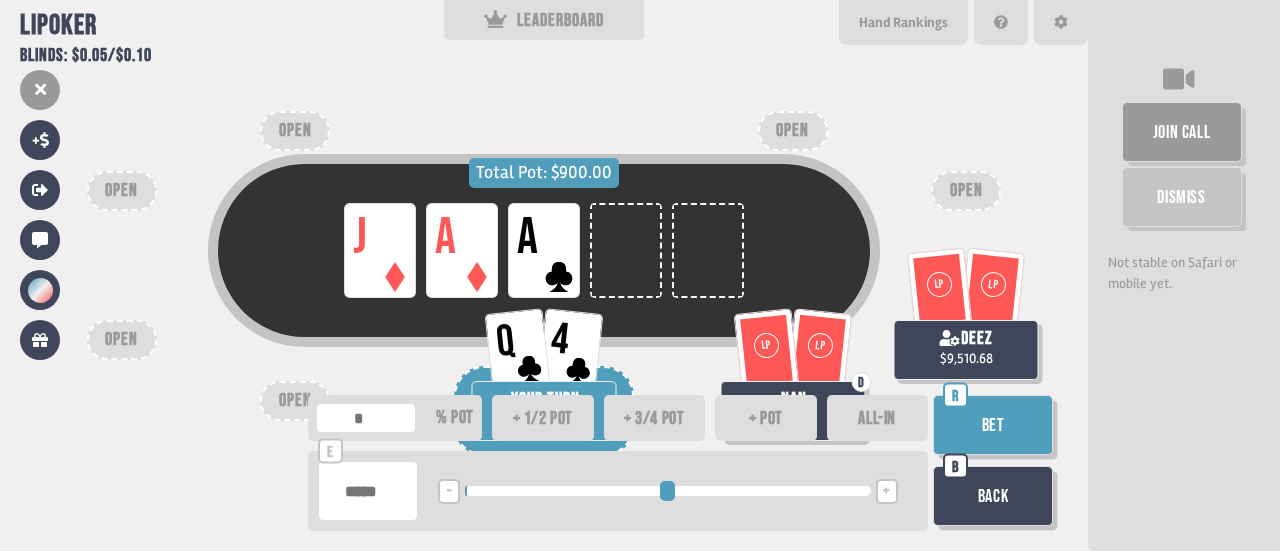 type on "**" 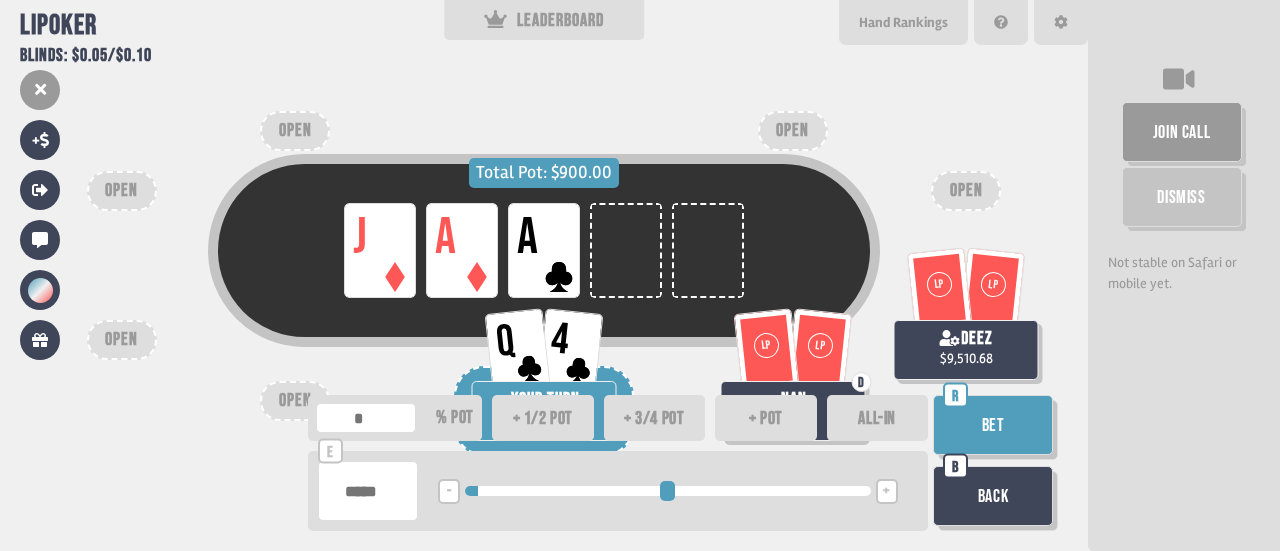 type on "*" 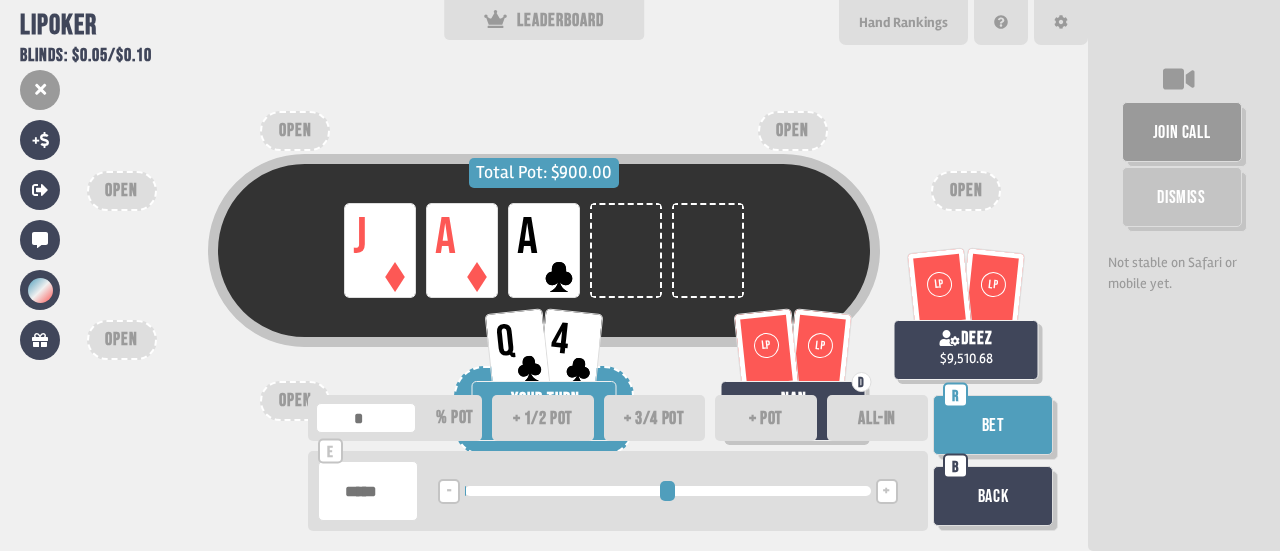 type 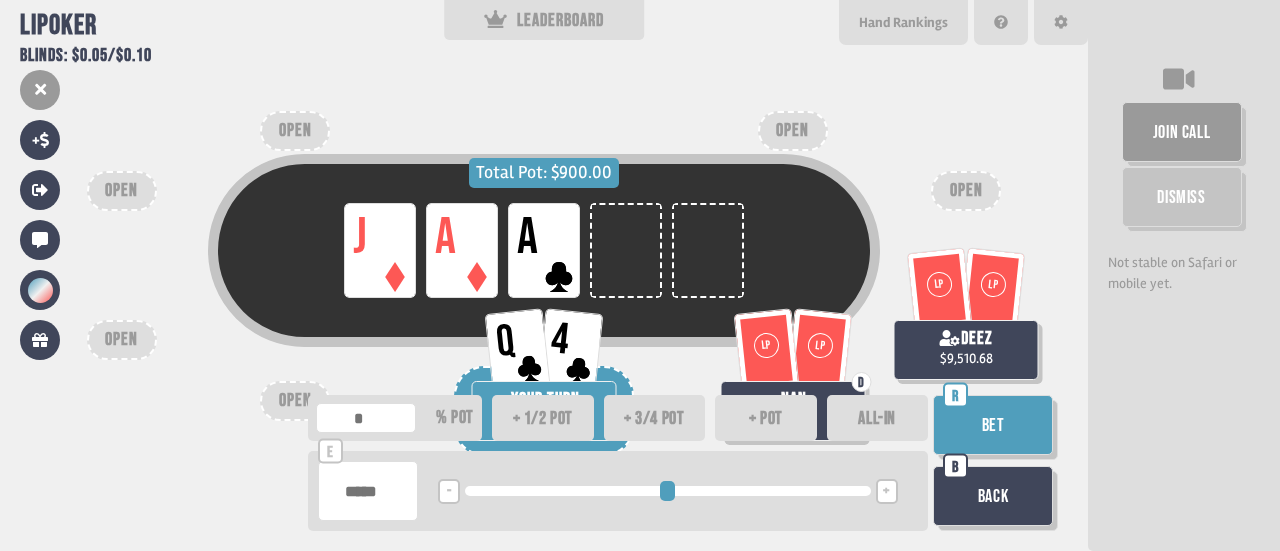 type on "*" 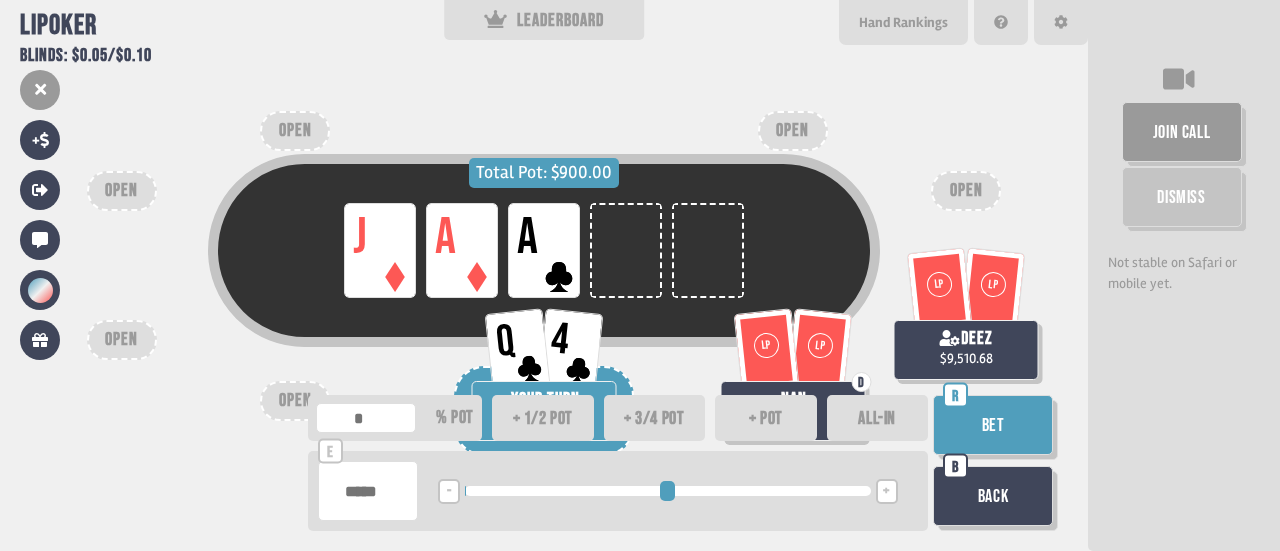 type on "**" 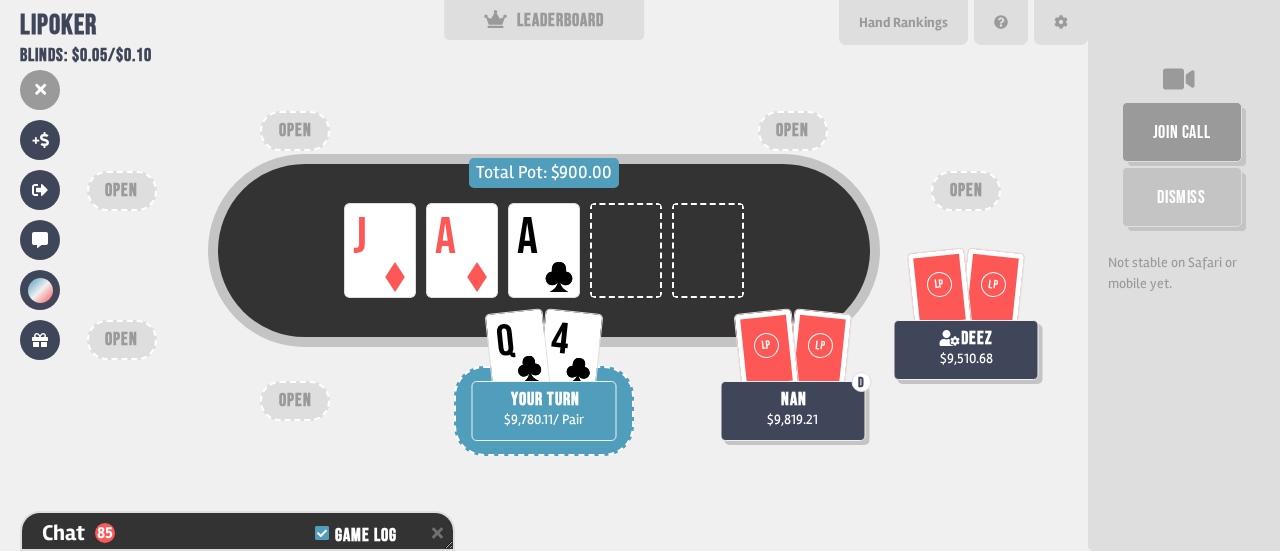 scroll, scrollTop: 2557, scrollLeft: 0, axis: vertical 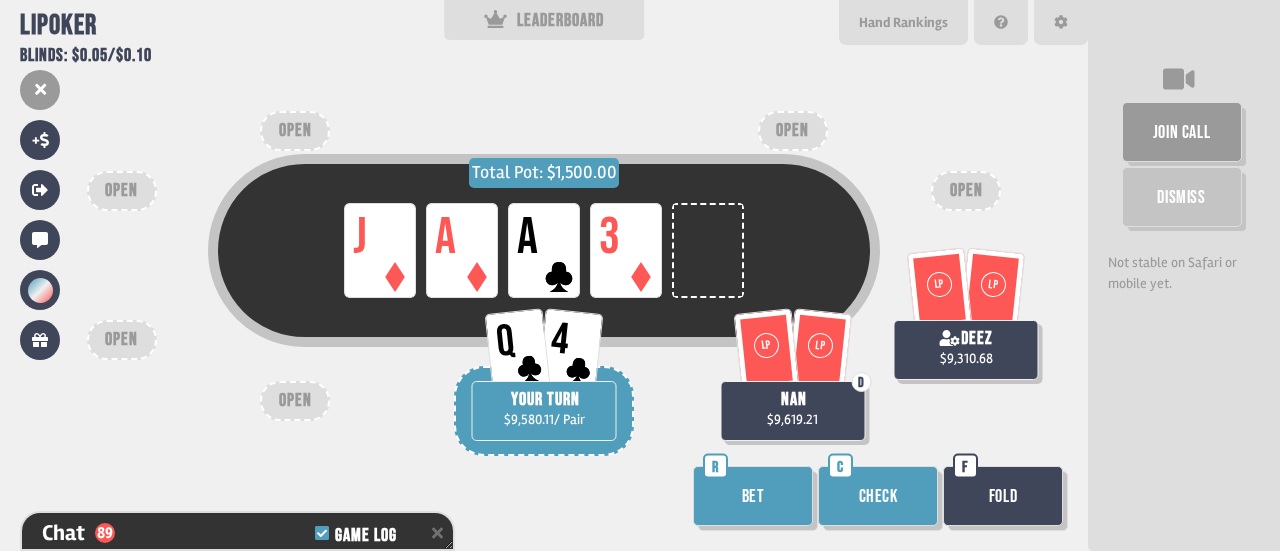 click on "Check" at bounding box center [878, 496] 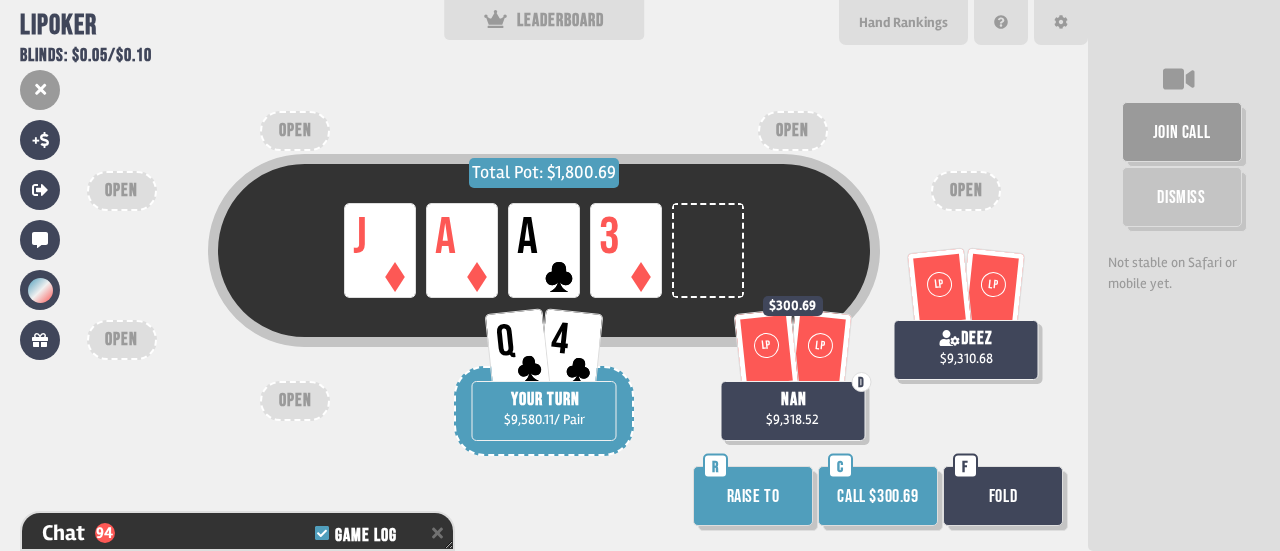 click on "Call $300.69" at bounding box center (878, 496) 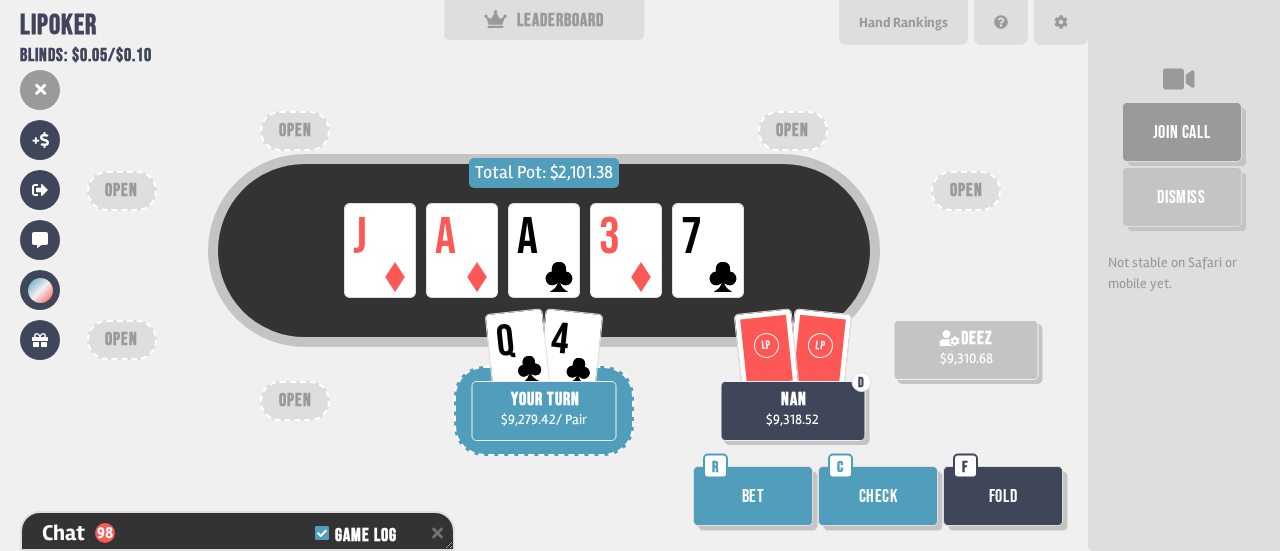 click on "Bet" at bounding box center [753, 496] 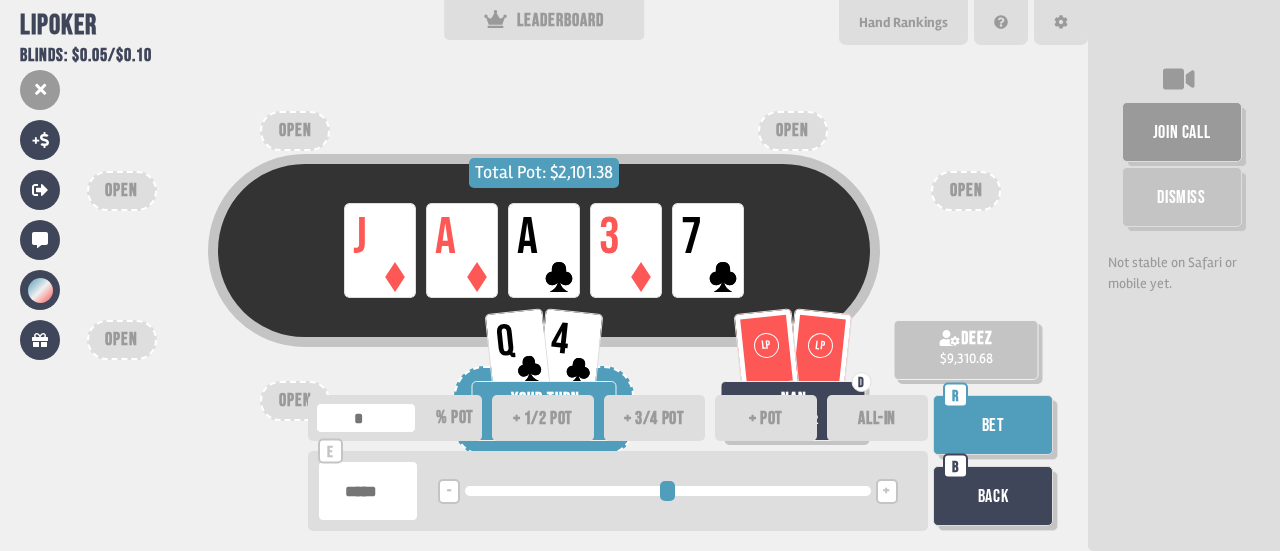 click at bounding box center [368, 491] 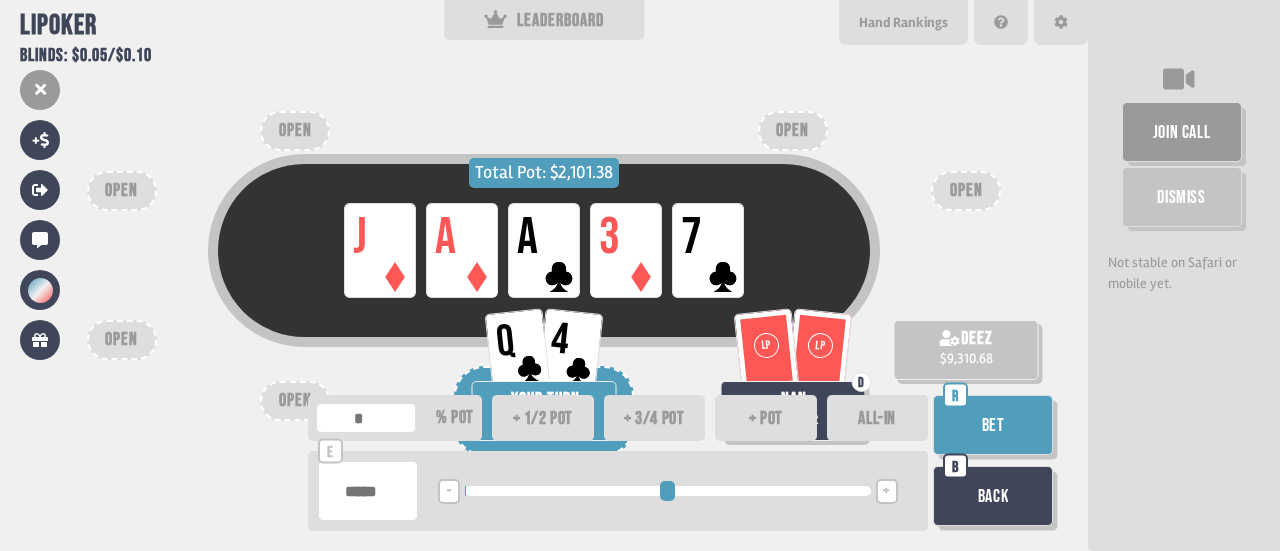 type on "*" 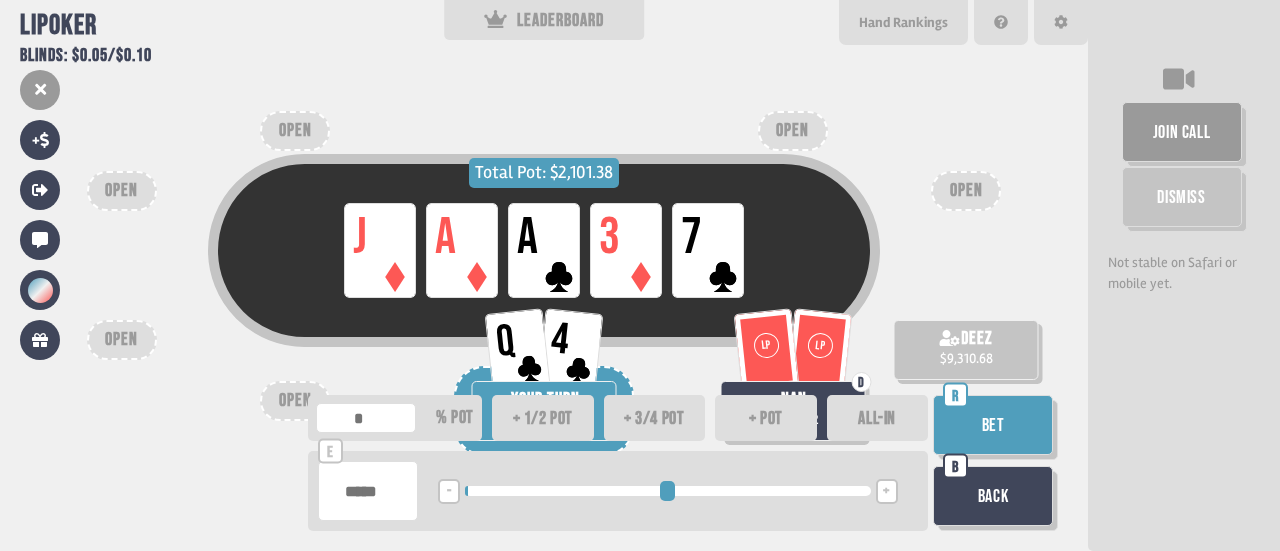 type on "**" 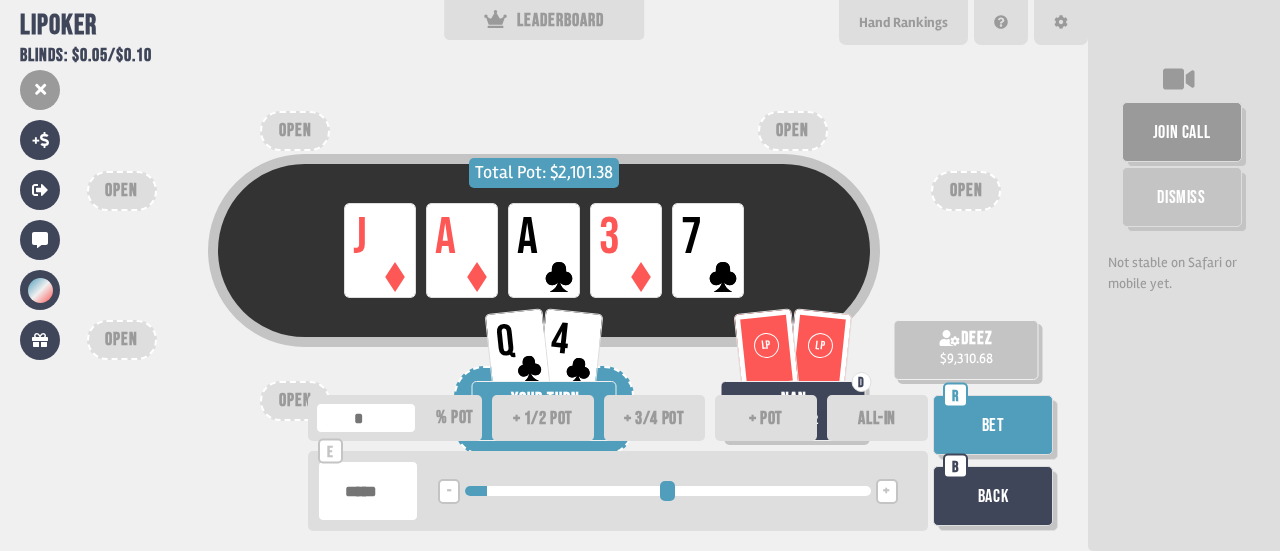 click on "Bet" at bounding box center (993, 425) 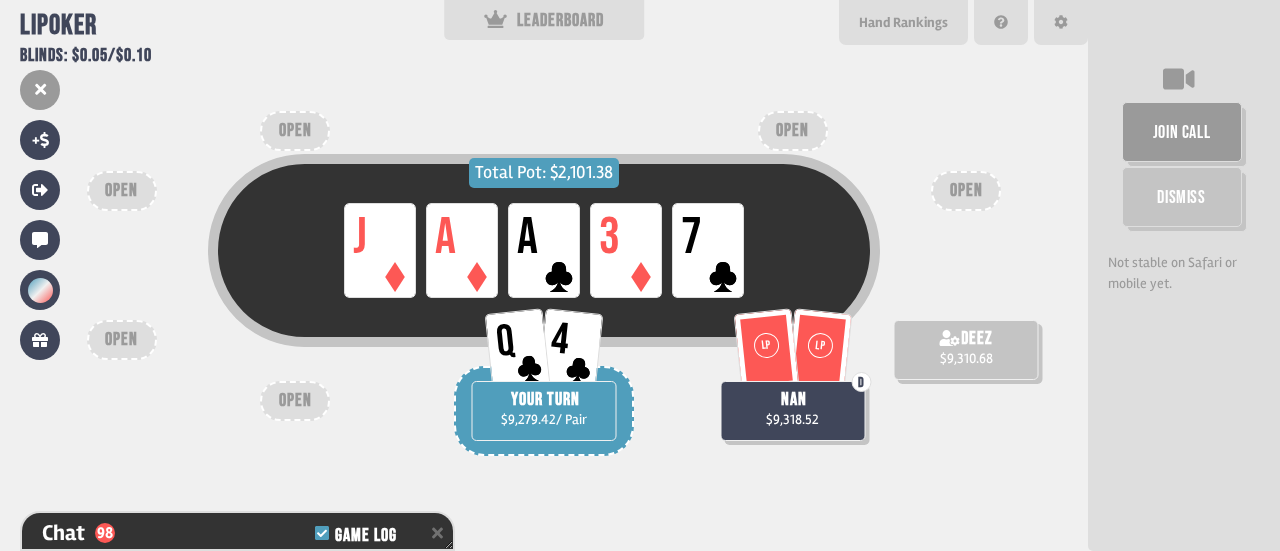 scroll, scrollTop: 2963, scrollLeft: 0, axis: vertical 